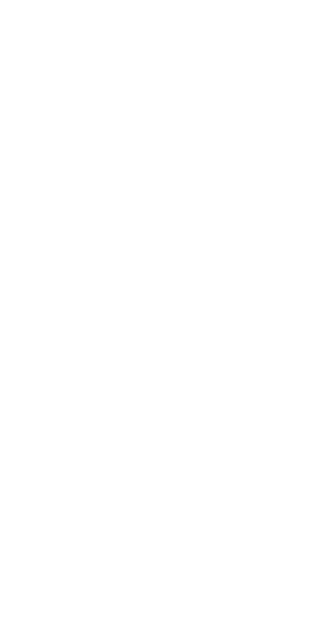 scroll, scrollTop: 0, scrollLeft: 0, axis: both 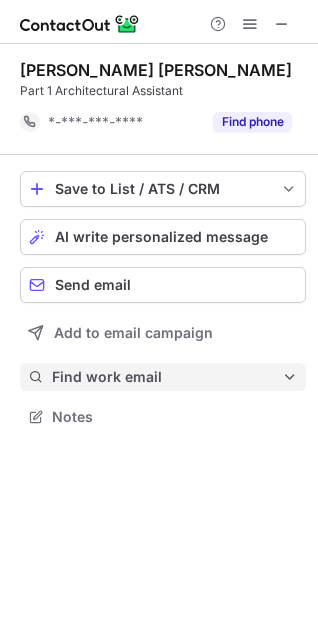 click on "Find work email" at bounding box center [163, 377] 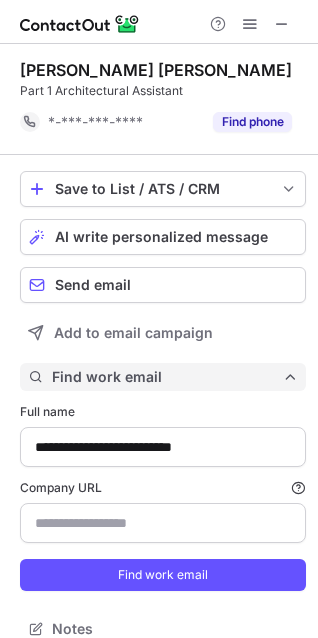type on "**********" 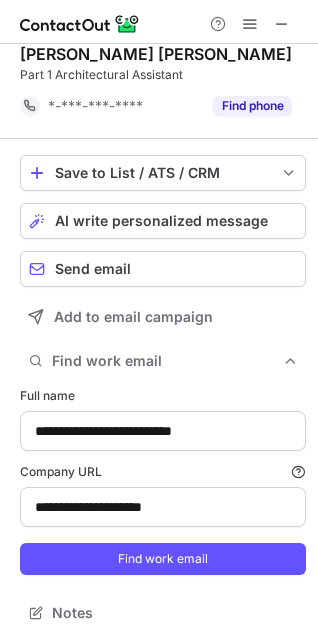 scroll, scrollTop: 21, scrollLeft: 0, axis: vertical 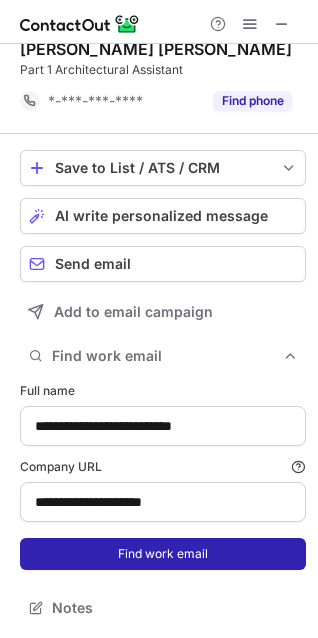 click on "Find work email" at bounding box center [163, 554] 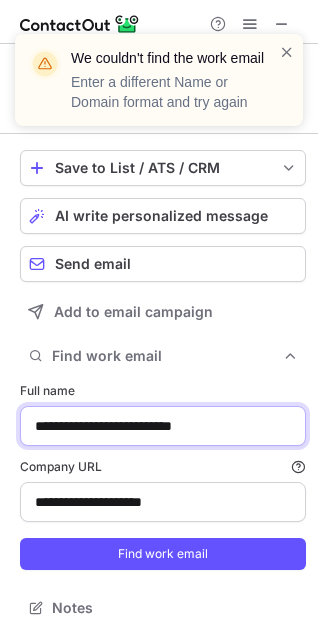 click on "**********" at bounding box center [163, 426] 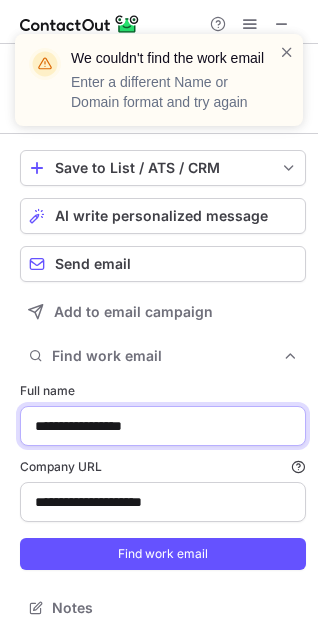 type on "**********" 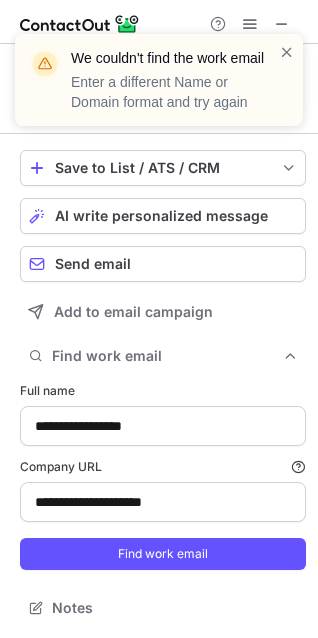 type 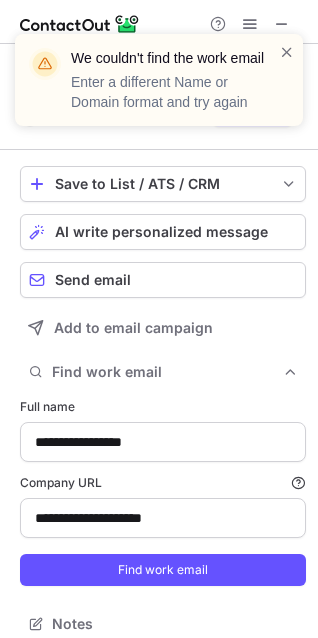 scroll, scrollTop: 0, scrollLeft: 0, axis: both 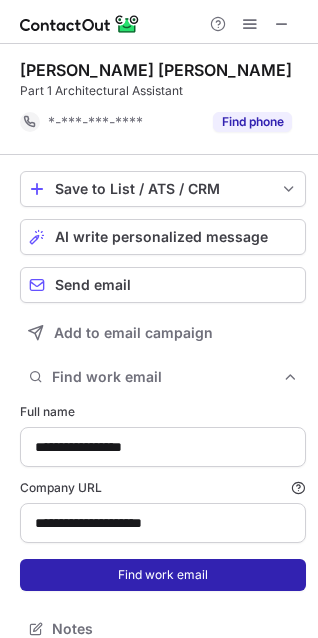 click on "Find work email" at bounding box center (163, 575) 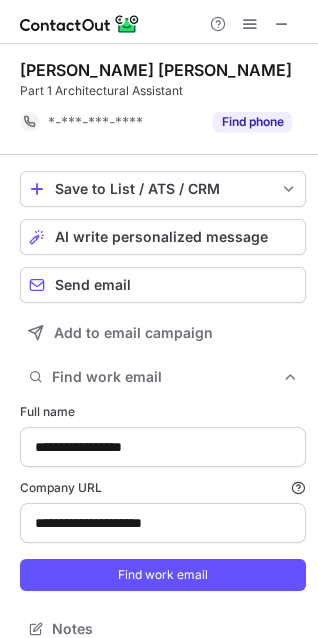 scroll, scrollTop: 21, scrollLeft: 0, axis: vertical 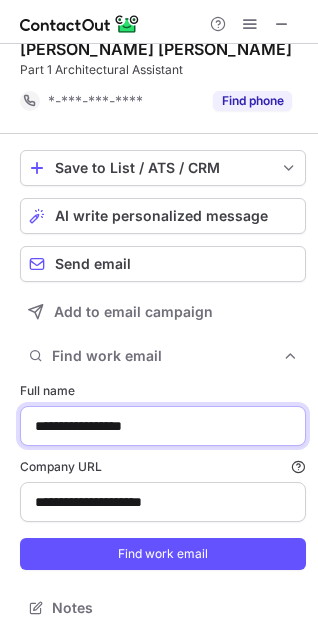 click on "**********" at bounding box center (163, 426) 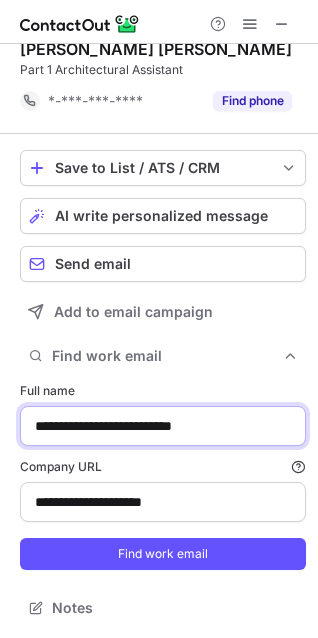 click on "**********" at bounding box center [163, 426] 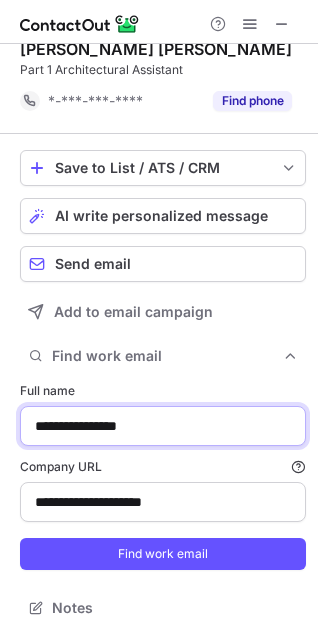 type on "**********" 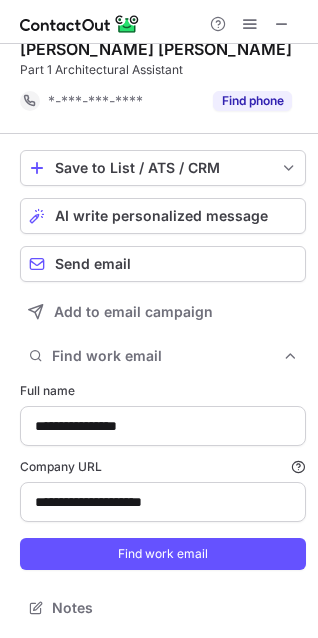 click on "Find work email" at bounding box center [163, 554] 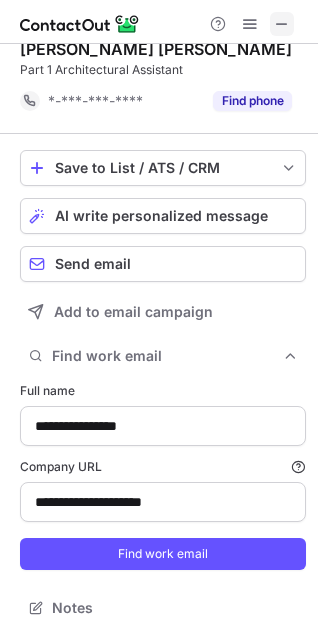 click at bounding box center [282, 24] 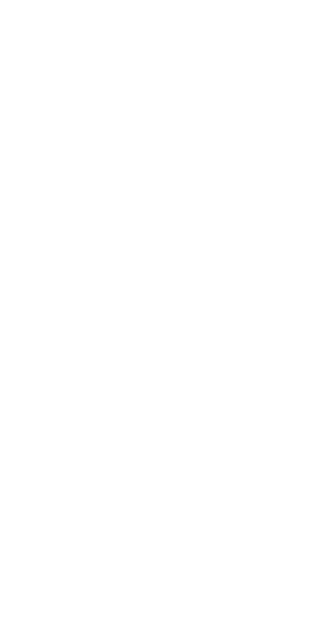 scroll, scrollTop: 0, scrollLeft: 0, axis: both 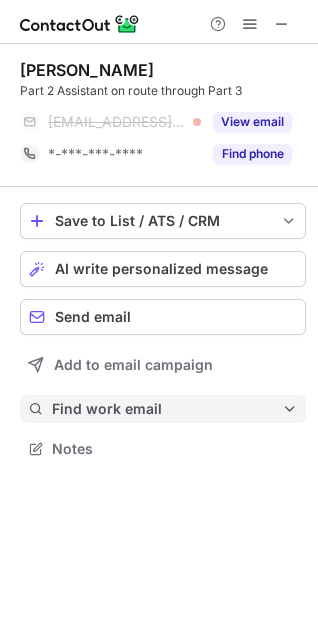 click on "Find work email" at bounding box center (167, 409) 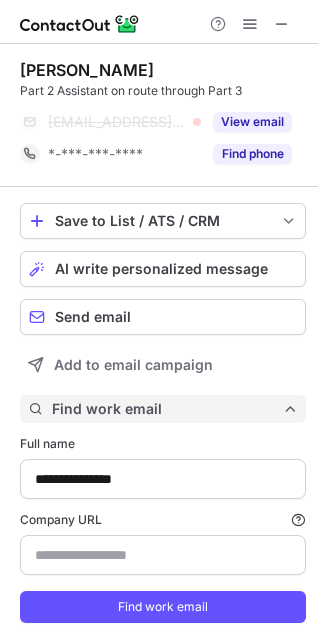 scroll, scrollTop: 10, scrollLeft: 10, axis: both 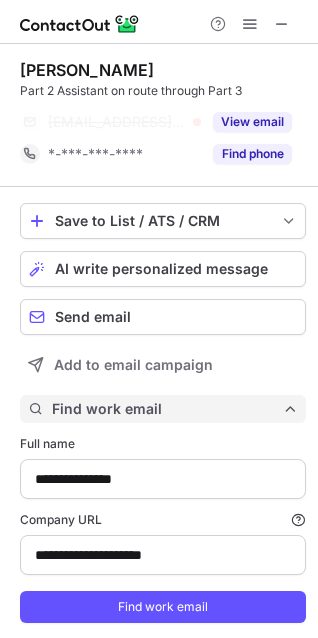 type on "**********" 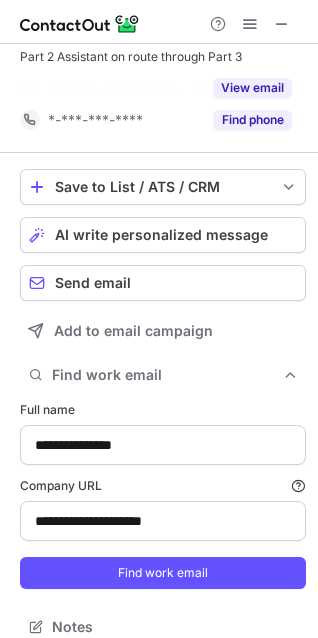 scroll, scrollTop: 53, scrollLeft: 0, axis: vertical 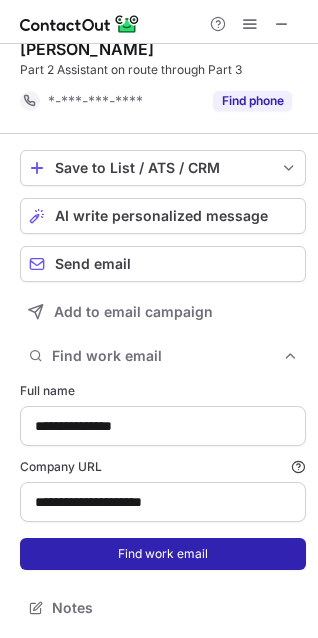 click on "Find work email" at bounding box center [163, 554] 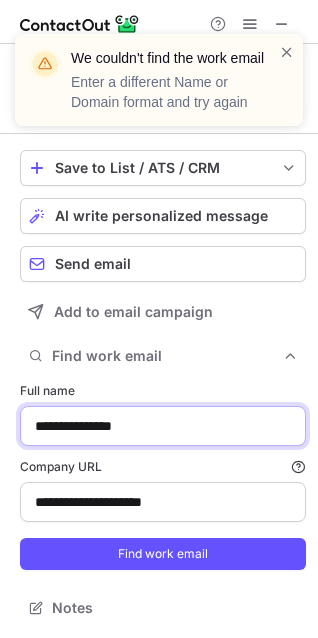 click on "**********" at bounding box center [163, 426] 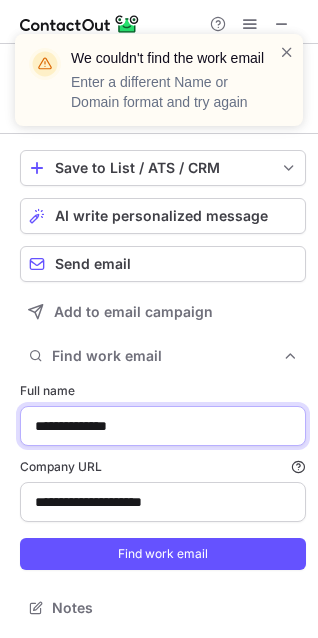 type on "**********" 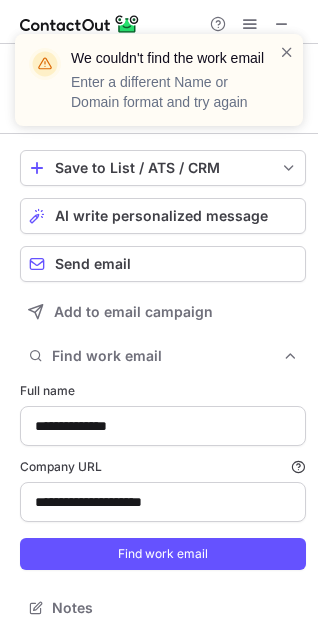 type 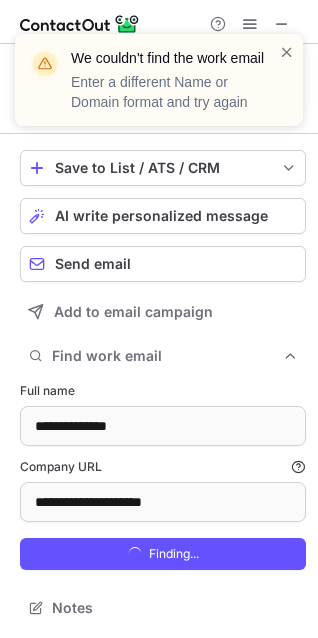 scroll, scrollTop: 10, scrollLeft: 10, axis: both 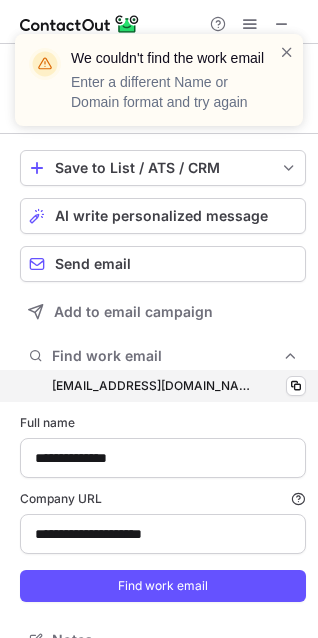 click on "dmccorry@rapportarchitects.com dmccorry@rapportarchitects.com Copy" at bounding box center [163, 386] 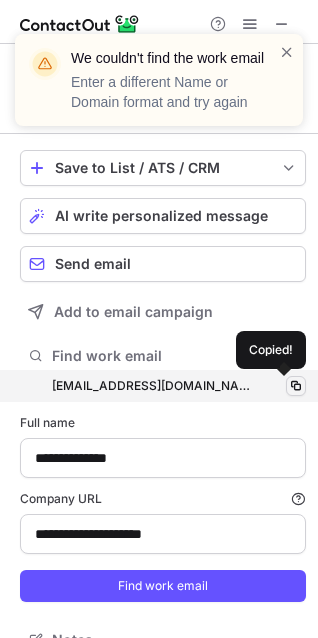 click at bounding box center (296, 386) 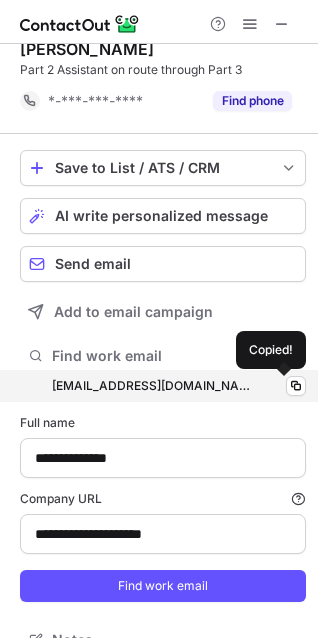 type 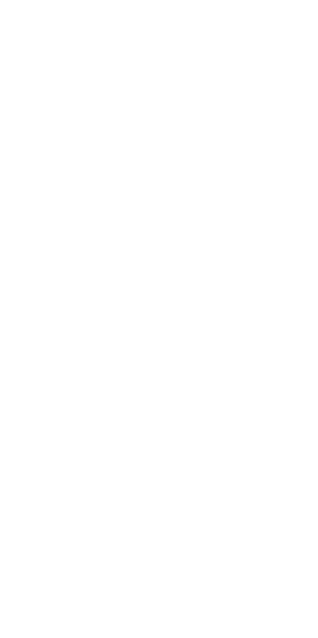 scroll, scrollTop: 0, scrollLeft: 0, axis: both 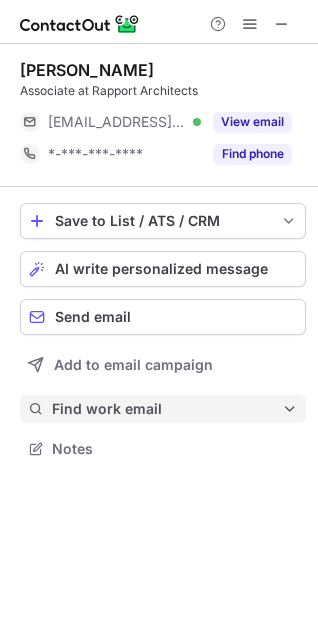 click on "Find work email" at bounding box center [167, 409] 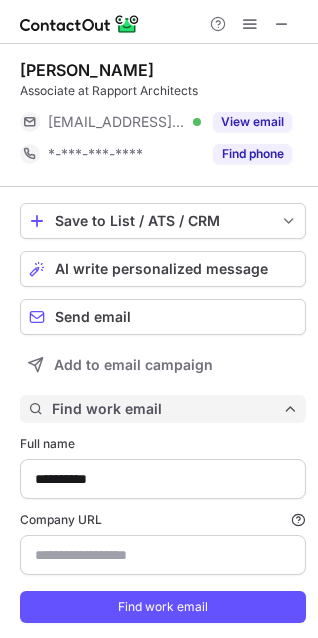 scroll, scrollTop: 10, scrollLeft: 10, axis: both 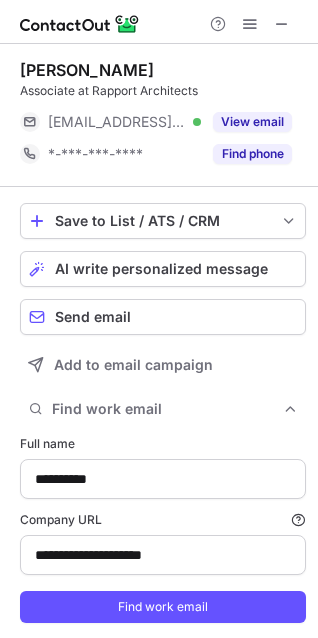 type on "**********" 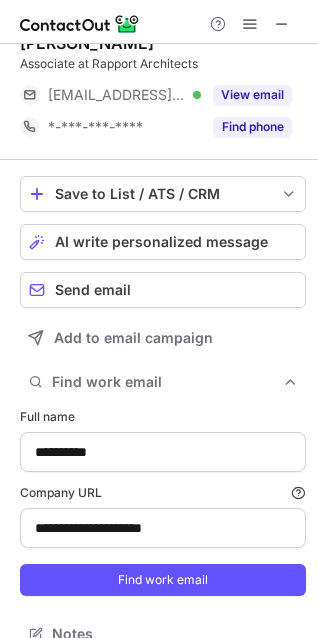 scroll, scrollTop: 53, scrollLeft: 0, axis: vertical 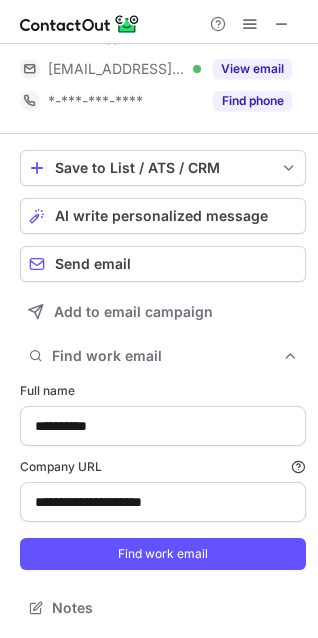 click on "**********" at bounding box center (163, 476) 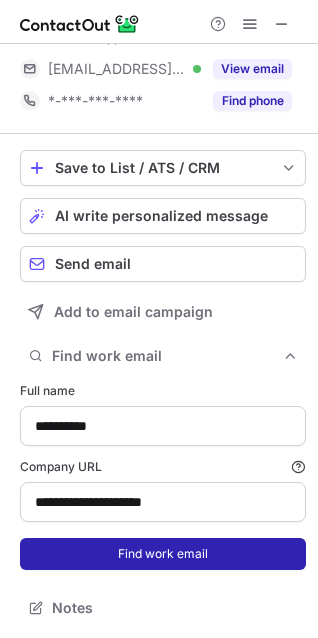 click on "Find work email" at bounding box center (163, 554) 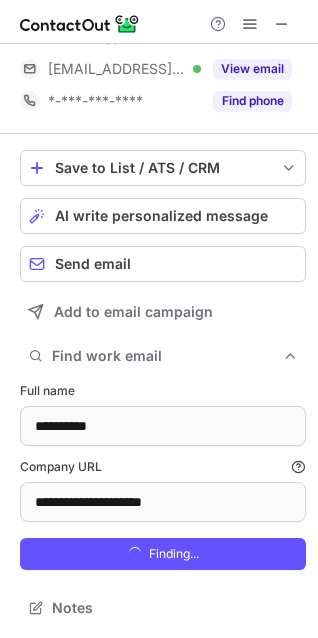 scroll, scrollTop: 10, scrollLeft: 10, axis: both 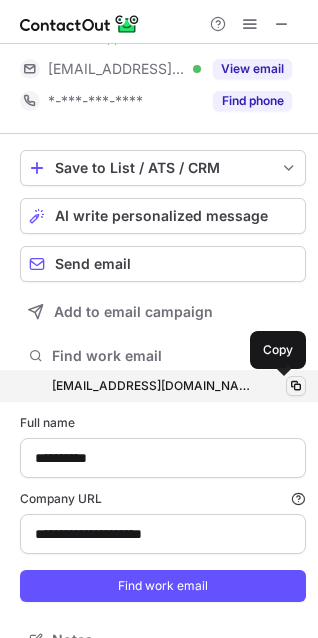 click at bounding box center (296, 386) 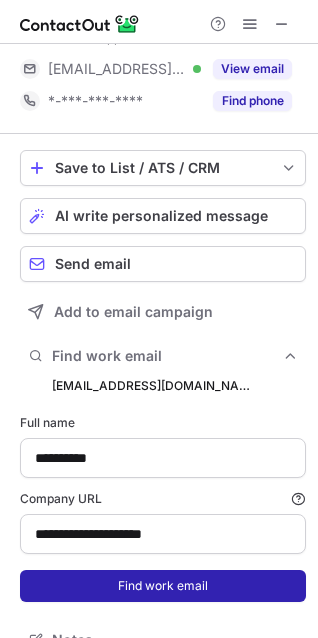 type 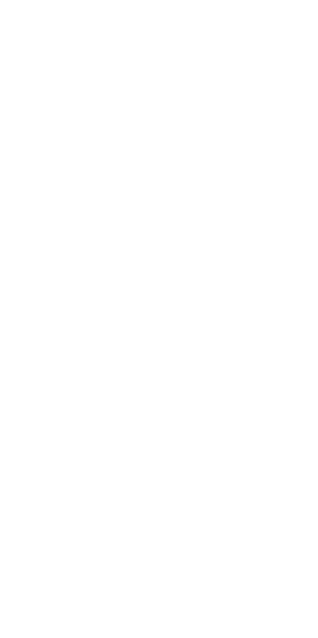scroll, scrollTop: 0, scrollLeft: 0, axis: both 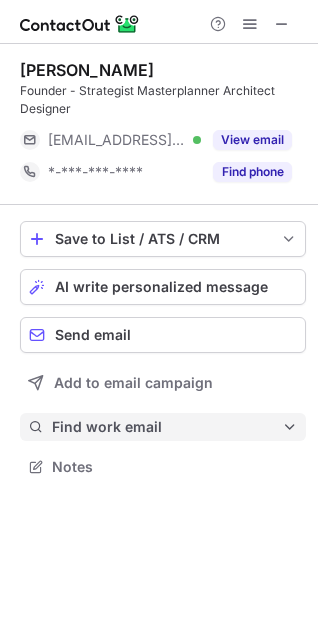 click on "Find work email" at bounding box center (167, 427) 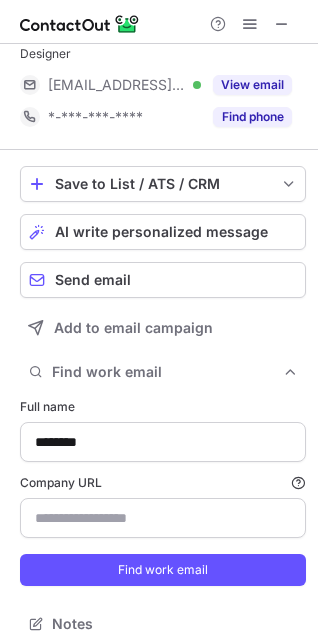 scroll, scrollTop: 71, scrollLeft: 0, axis: vertical 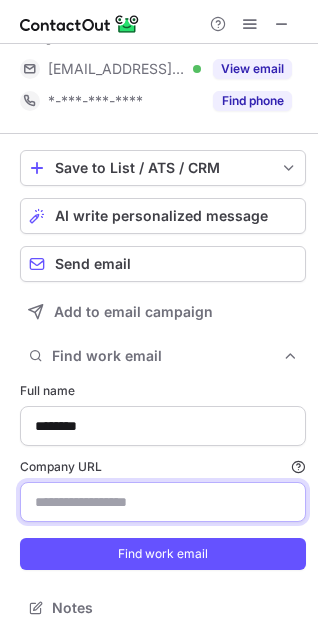 click on "Company URL Finding work email will consume 1 credit if a match is found." at bounding box center [163, 502] 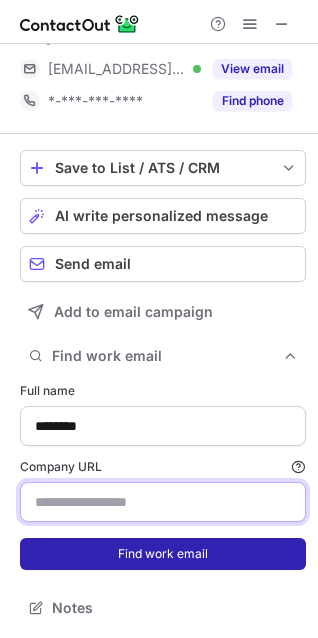 paste on "**********" 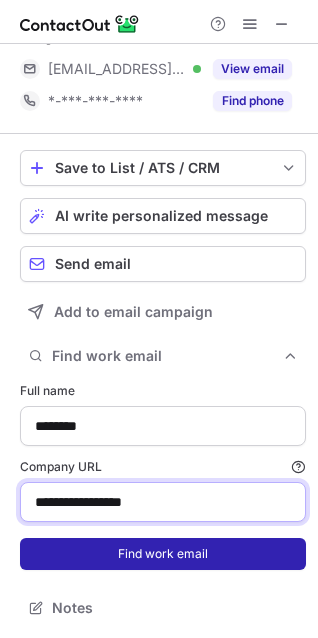type on "**********" 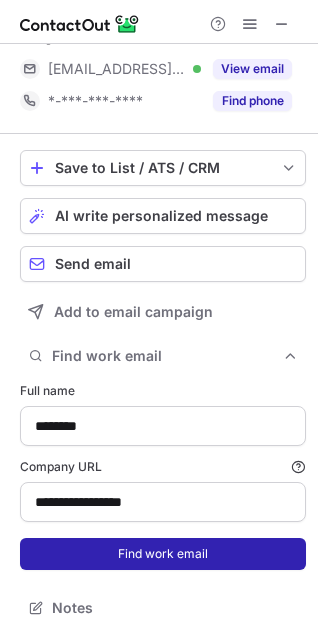 click on "Find work email" at bounding box center (163, 554) 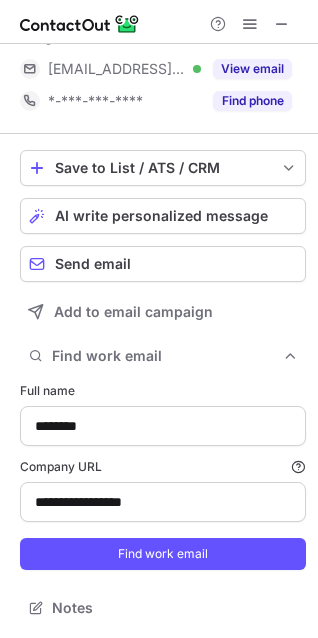 scroll, scrollTop: 0, scrollLeft: 0, axis: both 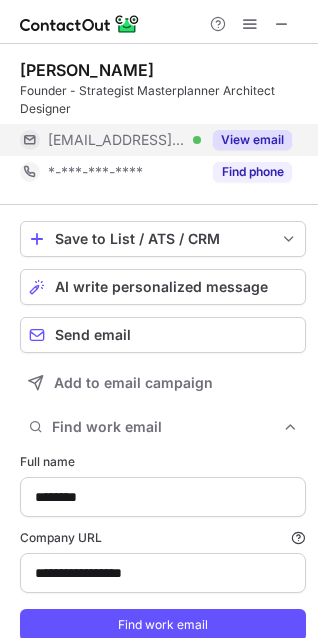click on "View email" at bounding box center (252, 140) 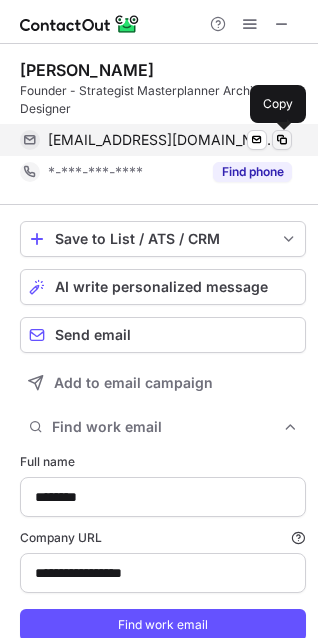 click at bounding box center (282, 140) 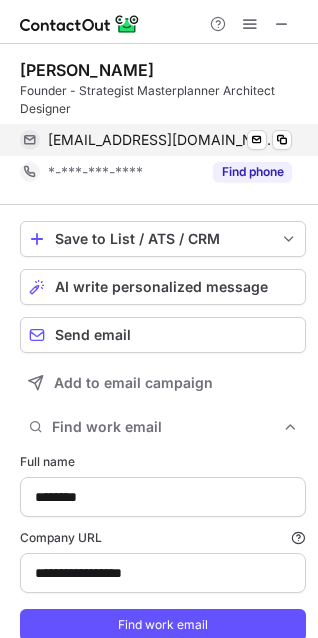 type 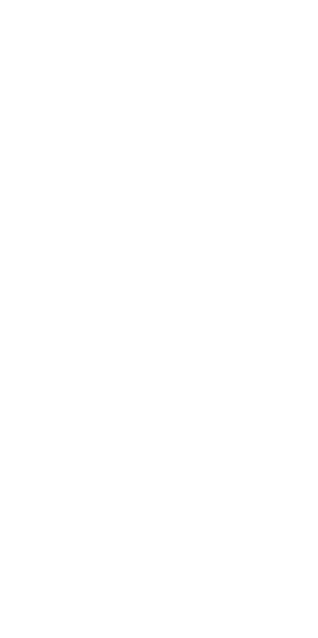 scroll, scrollTop: 0, scrollLeft: 0, axis: both 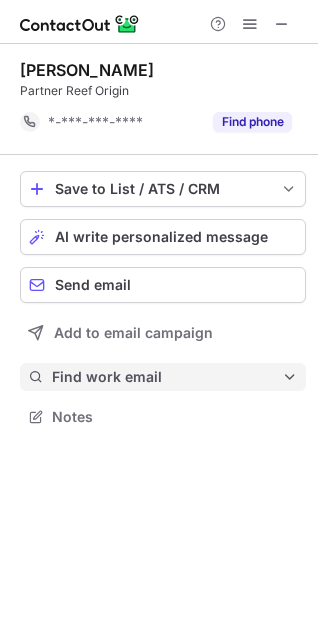 click on "Find work email" at bounding box center (167, 377) 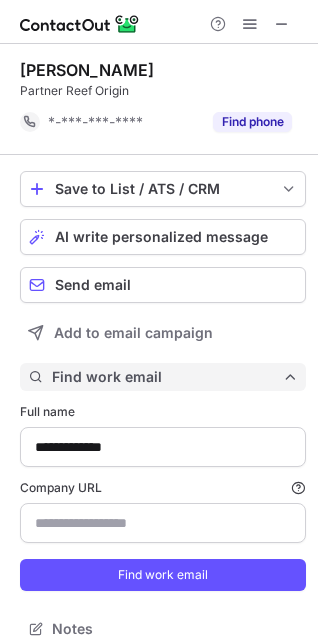 scroll, scrollTop: 10, scrollLeft: 10, axis: both 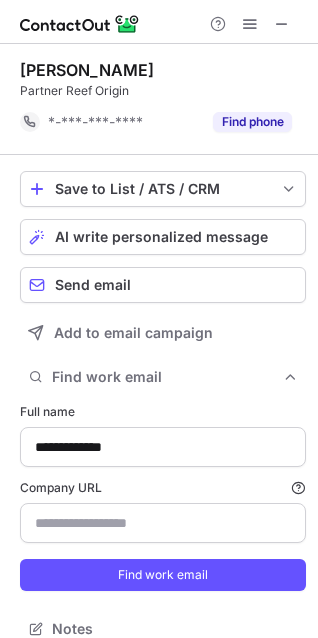 type on "**********" 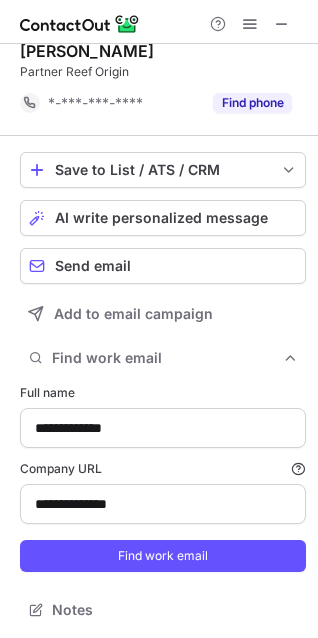 scroll, scrollTop: 21, scrollLeft: 0, axis: vertical 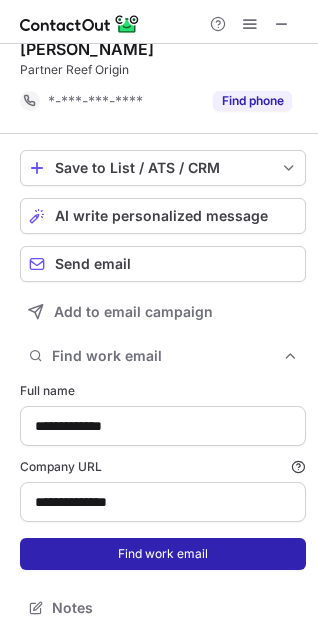 click on "Find work email" at bounding box center (163, 554) 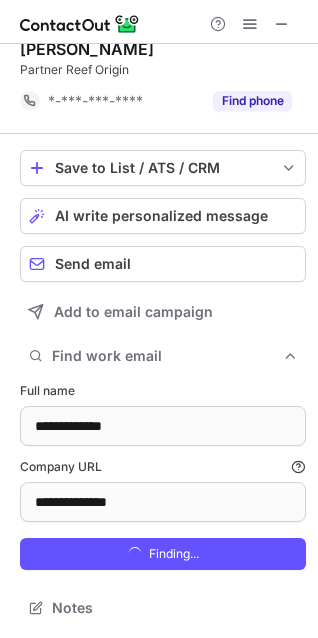 scroll, scrollTop: 10, scrollLeft: 10, axis: both 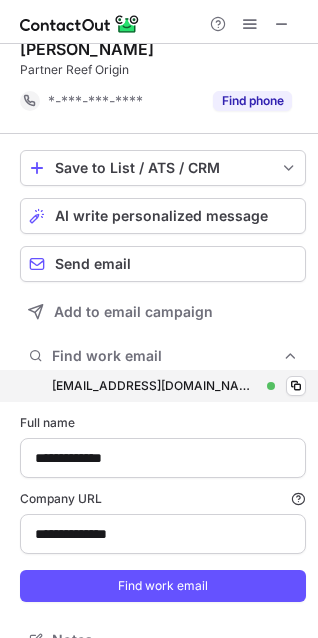 click on "[EMAIL_ADDRESS][DOMAIN_NAME] [EMAIL_ADDRESS][DOMAIN_NAME] Verified Copy" at bounding box center (163, 386) 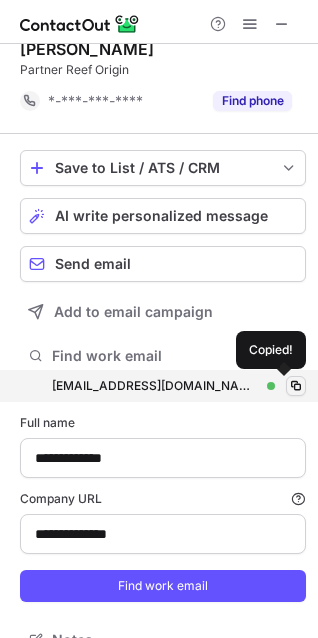 click at bounding box center [296, 386] 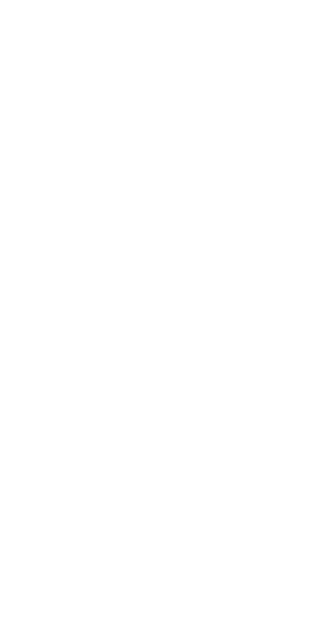 scroll, scrollTop: 0, scrollLeft: 0, axis: both 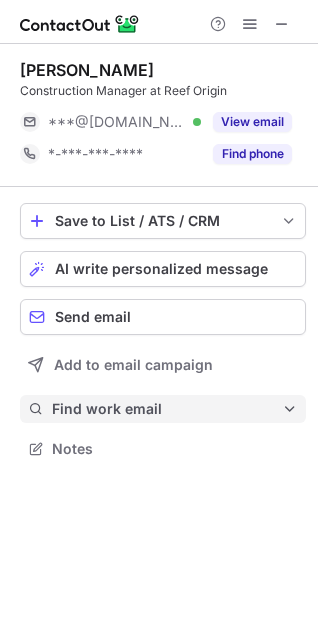 click on "Find work email" at bounding box center (167, 409) 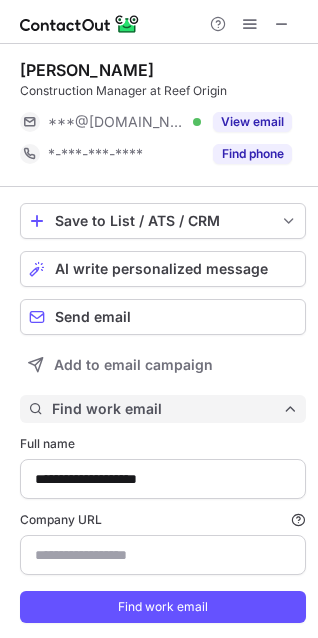 scroll, scrollTop: 10, scrollLeft: 10, axis: both 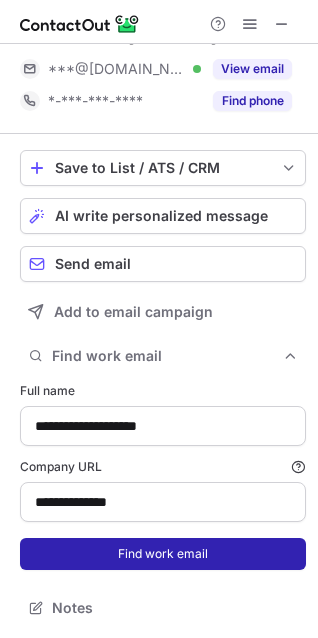 click on "Find work email" at bounding box center [163, 554] 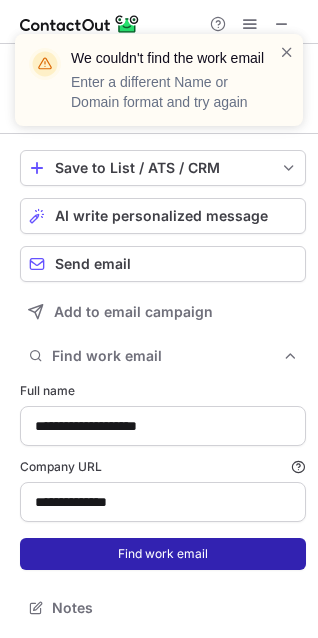 click on "Find work email" at bounding box center (163, 554) 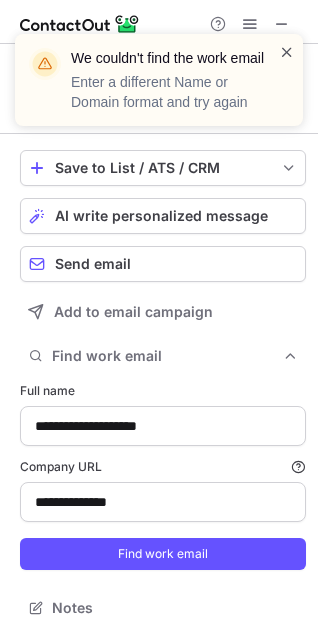 click at bounding box center [287, 52] 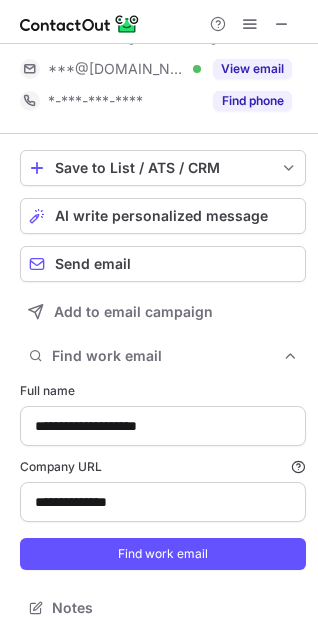 click on "We couldn't find the work email Enter a different Name or Domain format and try again" at bounding box center (159, 88) 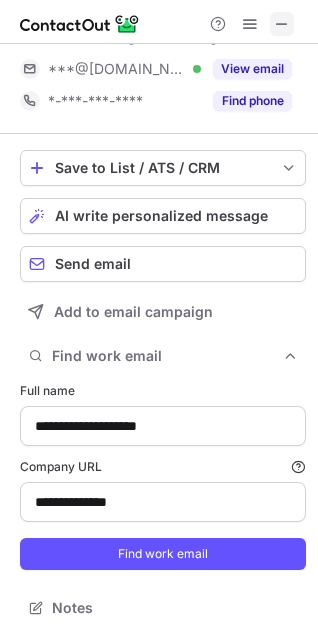 click at bounding box center (282, 24) 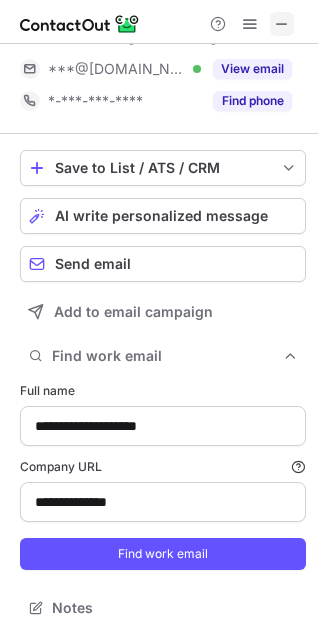 type 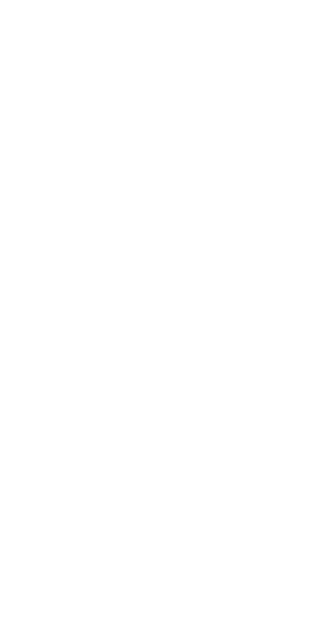 scroll, scrollTop: 0, scrollLeft: 0, axis: both 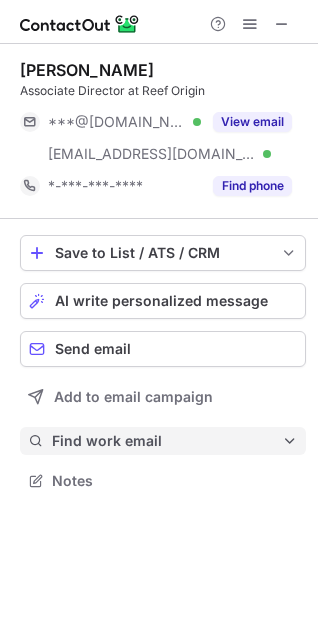 click on "Find work email" at bounding box center (167, 441) 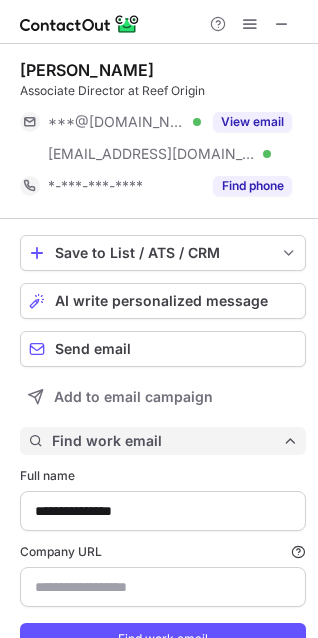 scroll, scrollTop: 10, scrollLeft: 10, axis: both 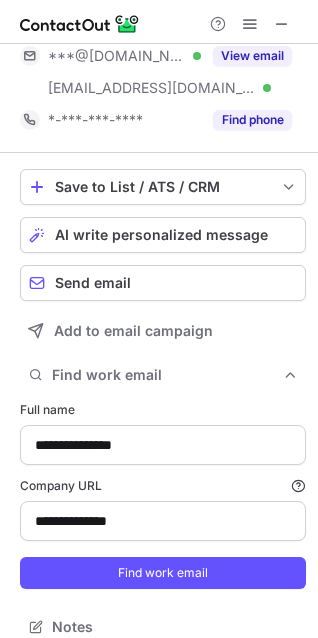type on "**********" 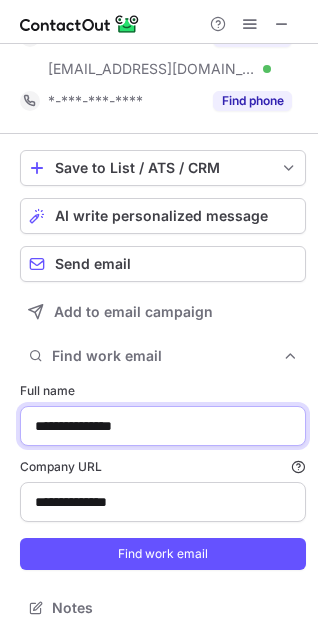 drag, startPoint x: 8, startPoint y: 433, endPoint x: -56, endPoint y: 426, distance: 64.381676 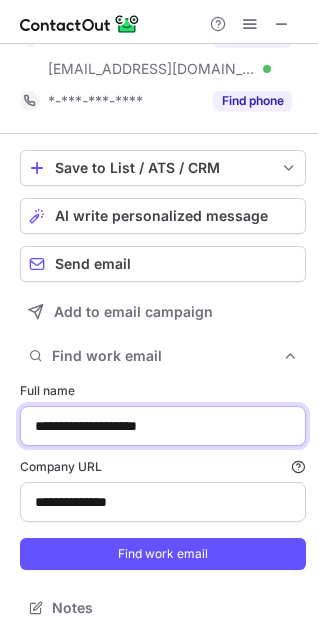 type on "**********" 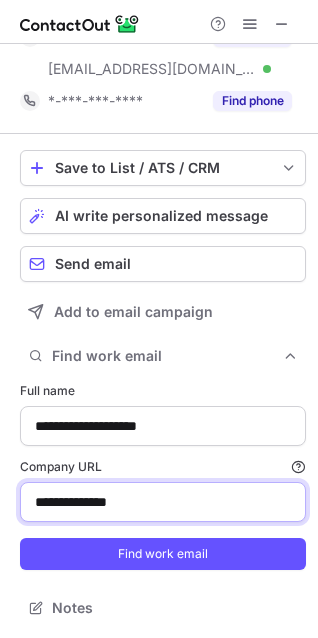 click on "**********" at bounding box center (163, 502) 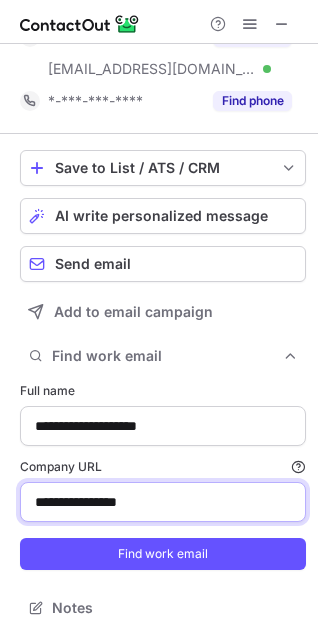 type on "**********" 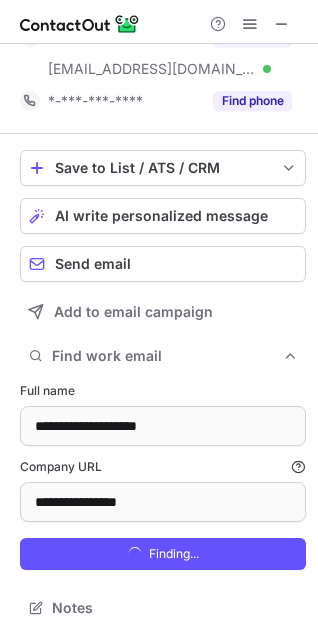 scroll, scrollTop: 10, scrollLeft: 10, axis: both 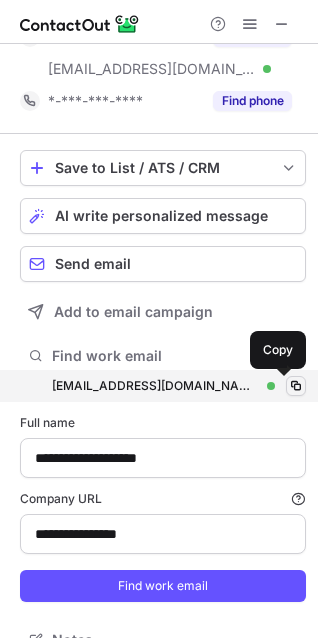 click at bounding box center [296, 386] 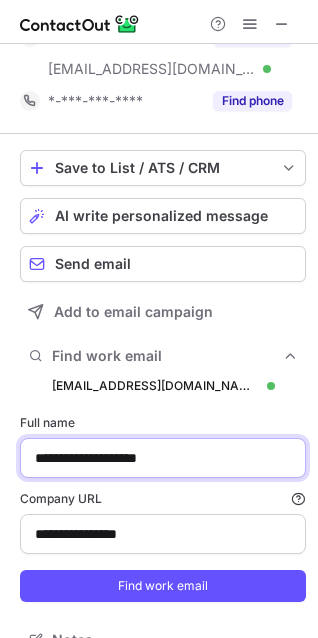 drag, startPoint x: 185, startPoint y: 456, endPoint x: -187, endPoint y: 411, distance: 374.71188 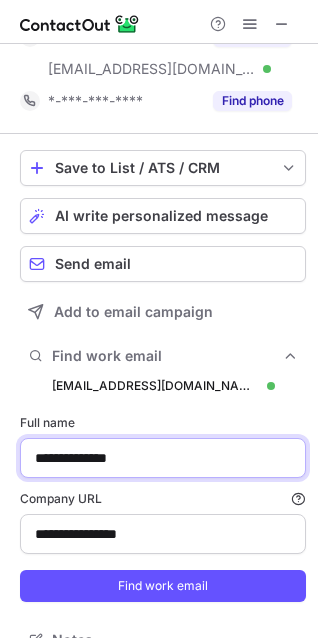 type on "**********" 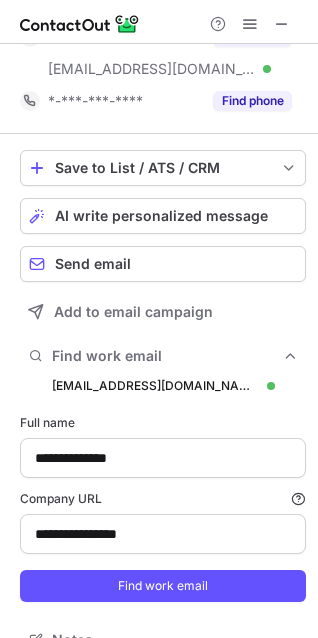 type 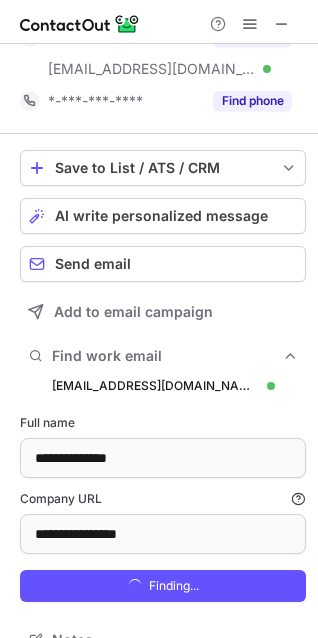 scroll, scrollTop: 117, scrollLeft: 0, axis: vertical 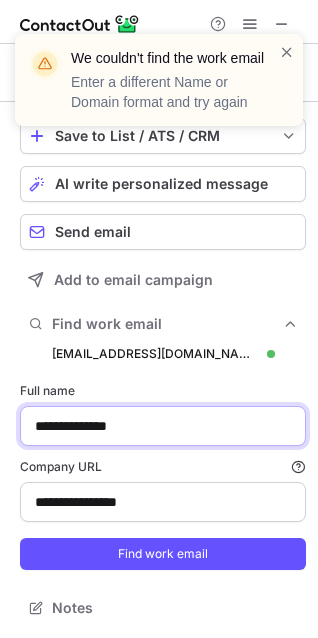 drag, startPoint x: 166, startPoint y: 429, endPoint x: -29, endPoint y: 403, distance: 196.7257 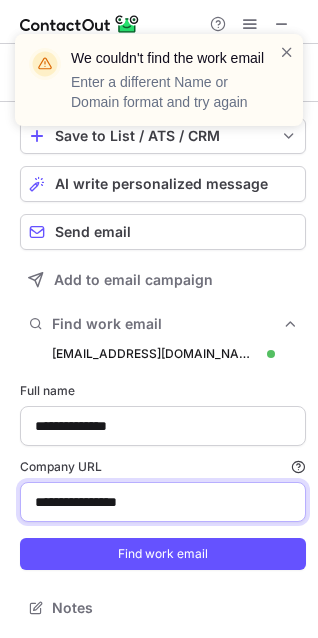 click on "**********" at bounding box center [163, 502] 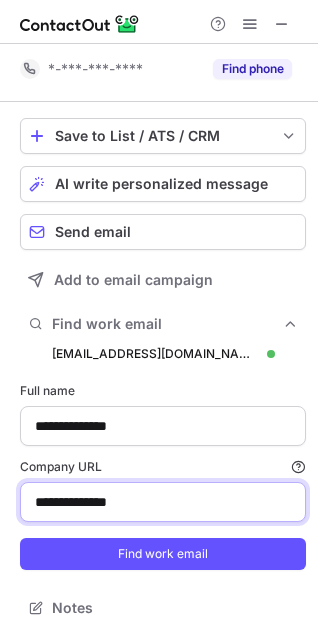 type on "**********" 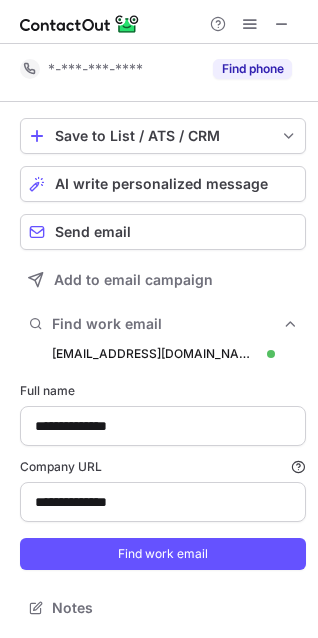 click on "Find work email" at bounding box center (163, 554) 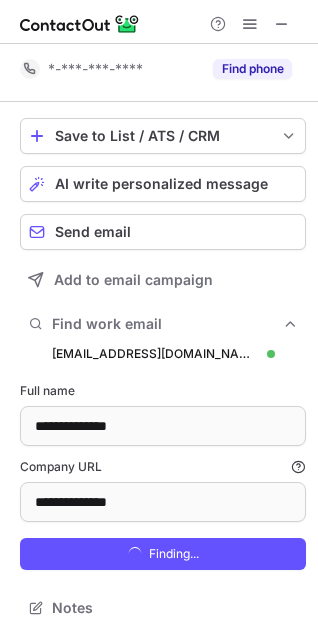 scroll, scrollTop: 10, scrollLeft: 10, axis: both 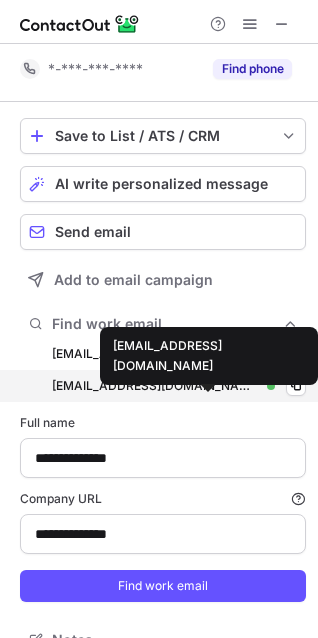click on "sshields@reeforigin.com" at bounding box center [155, 386] 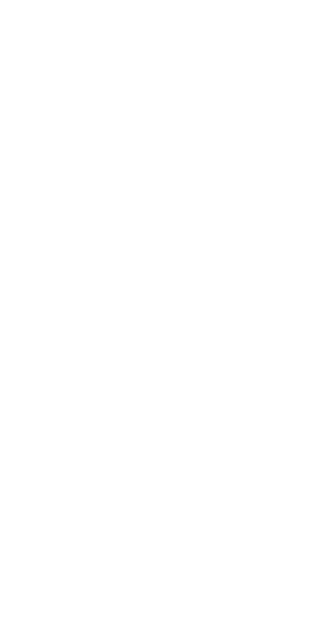 scroll, scrollTop: 0, scrollLeft: 0, axis: both 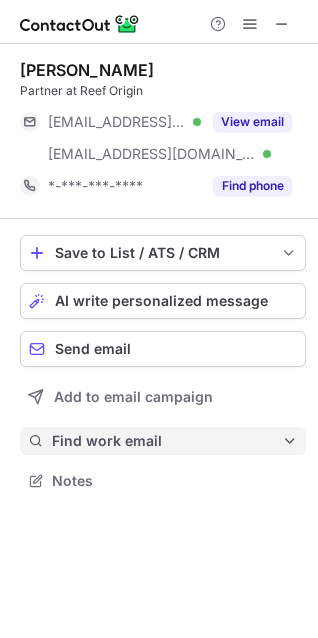 click on "Find work email" at bounding box center (167, 441) 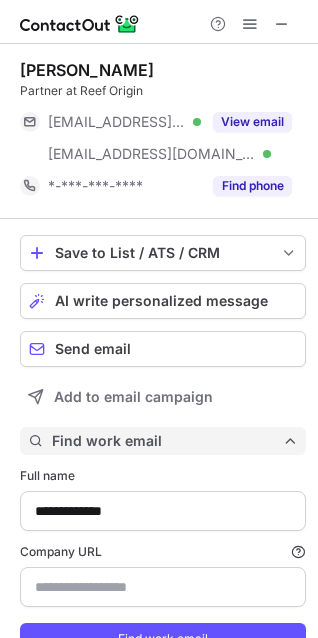 scroll, scrollTop: 10, scrollLeft: 10, axis: both 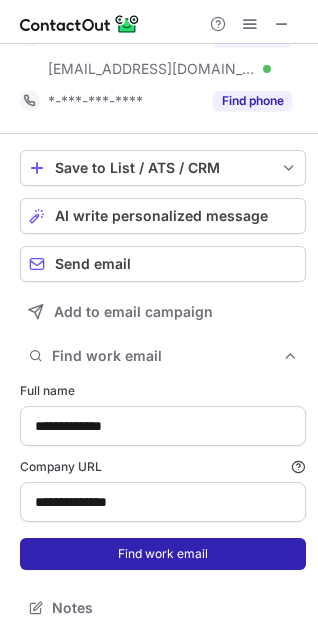 click on "Find work email" at bounding box center (163, 554) 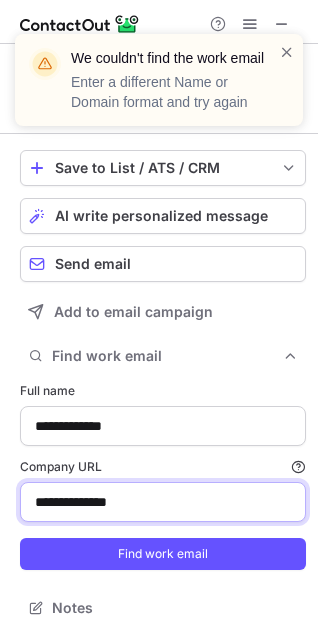 click on "**********" at bounding box center (163, 502) 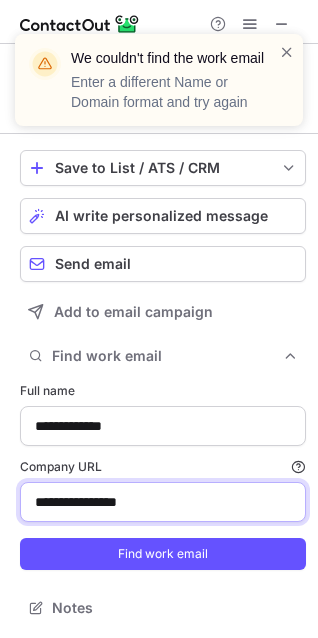type on "**********" 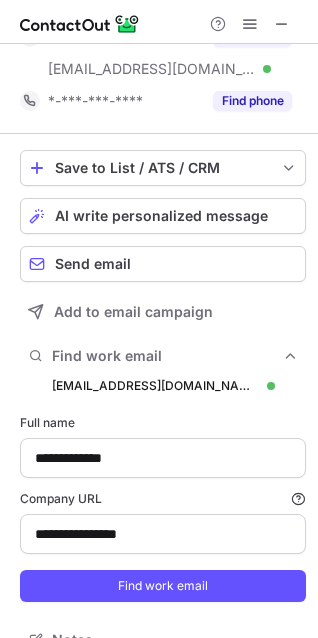 scroll, scrollTop: 10, scrollLeft: 10, axis: both 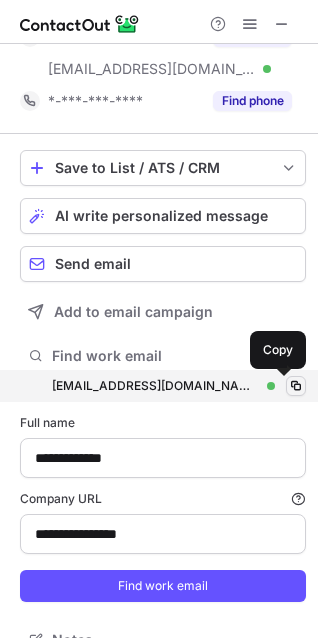 click at bounding box center (296, 386) 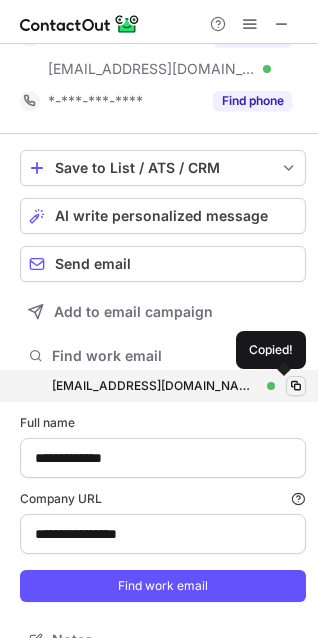 type 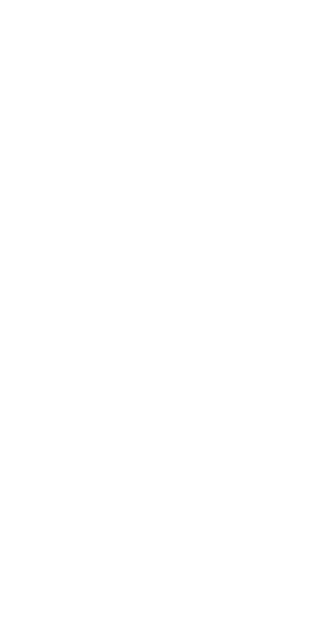 scroll, scrollTop: 0, scrollLeft: 0, axis: both 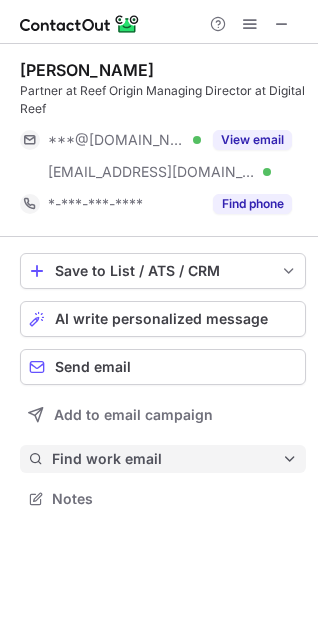 click on "Find work email" at bounding box center [167, 459] 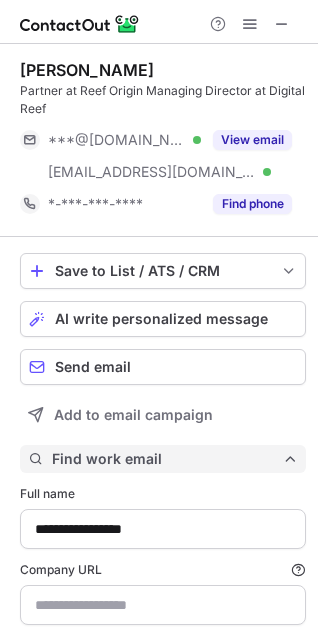 scroll, scrollTop: 10, scrollLeft: 10, axis: both 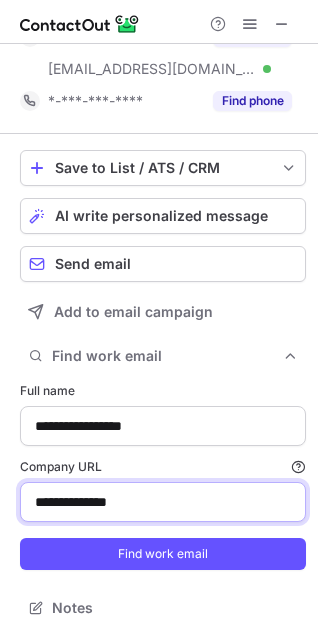 click on "**********" at bounding box center [163, 502] 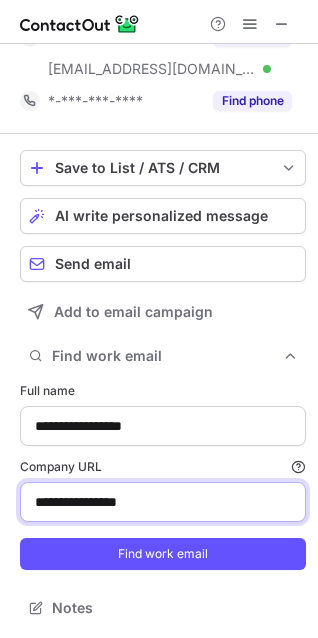 type on "**********" 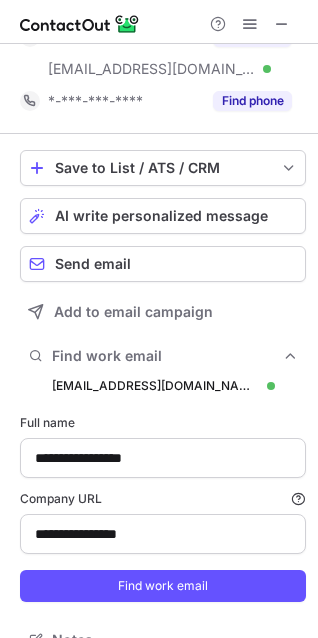 scroll, scrollTop: 10, scrollLeft: 10, axis: both 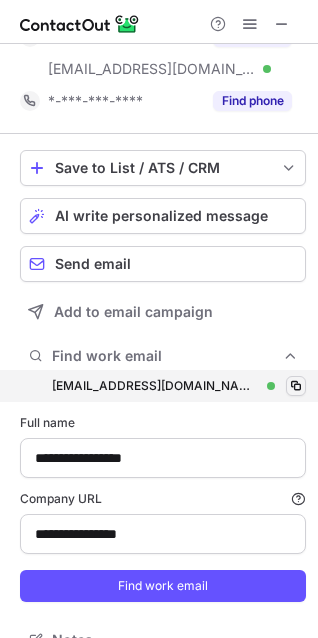 click at bounding box center [296, 386] 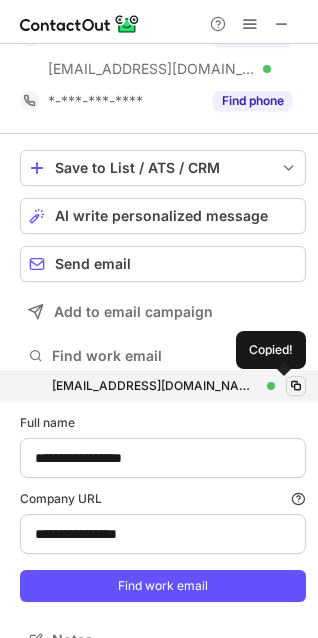 type 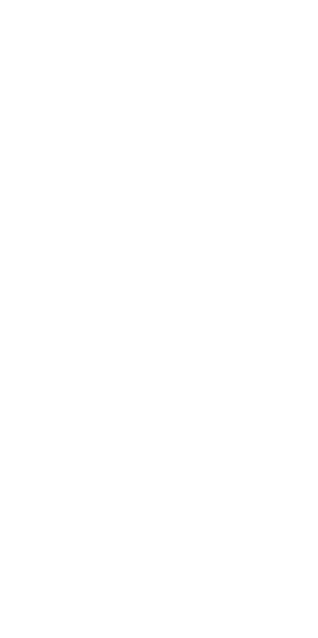 scroll, scrollTop: 0, scrollLeft: 0, axis: both 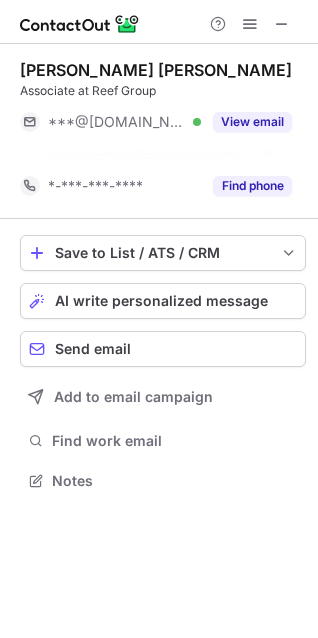 click at bounding box center (159, 22) 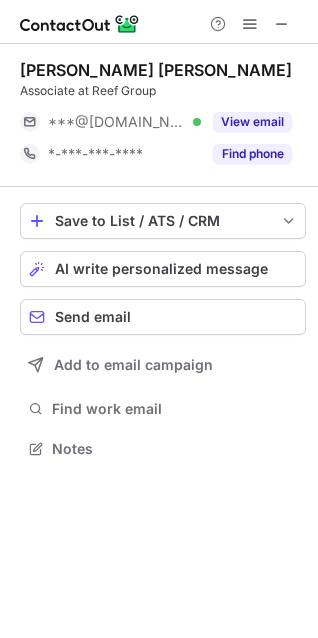 click at bounding box center (159, 22) 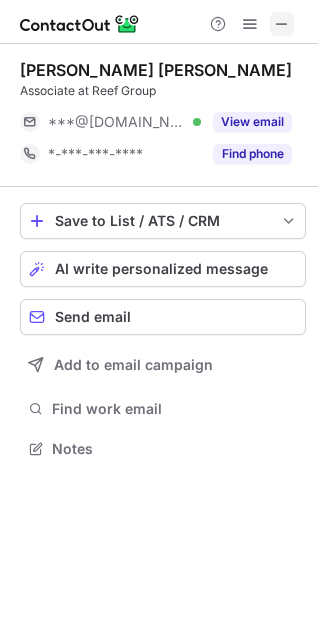 click at bounding box center (282, 24) 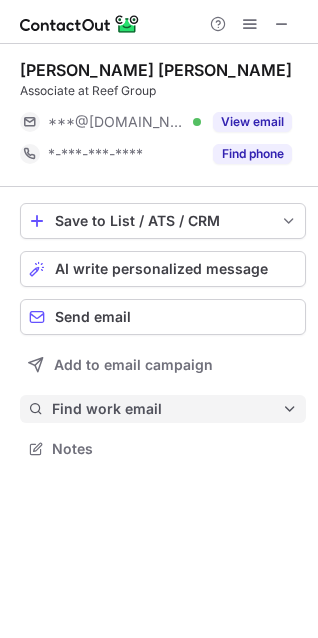 click on "Find work email" at bounding box center (167, 409) 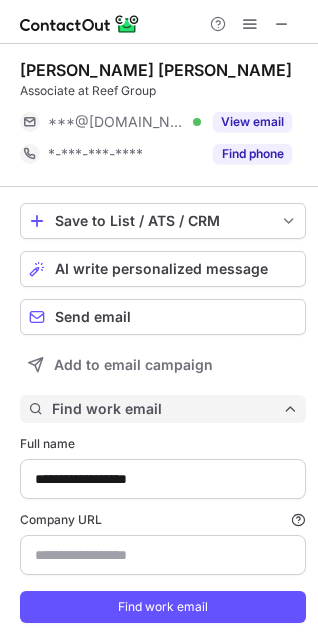 scroll, scrollTop: 10, scrollLeft: 10, axis: both 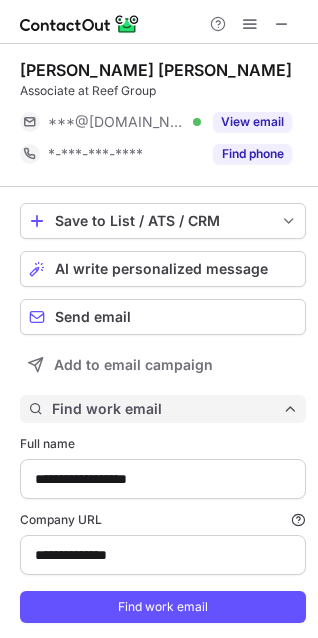 type on "**********" 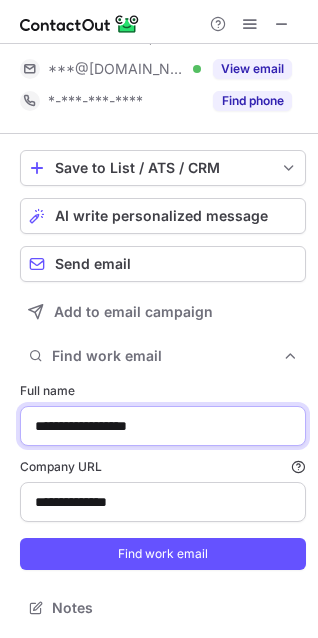 drag, startPoint x: 182, startPoint y: 436, endPoint x: -115, endPoint y: 424, distance: 297.24234 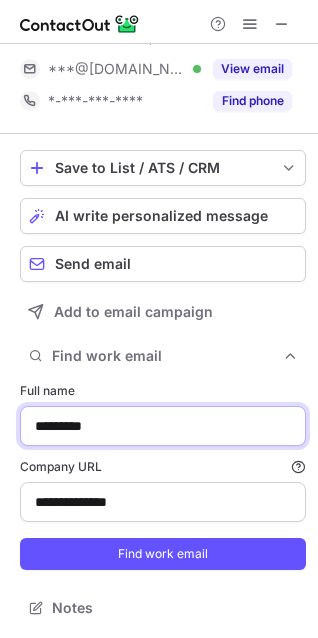 type on "*********" 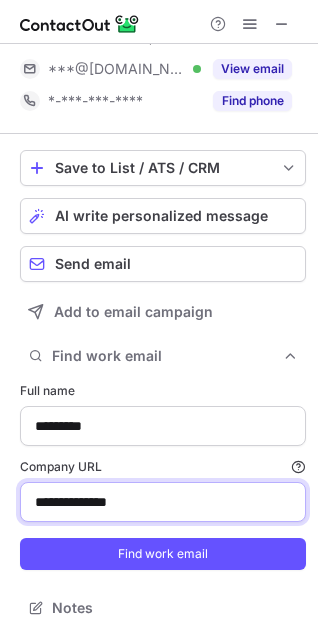 click on "**********" at bounding box center (163, 502) 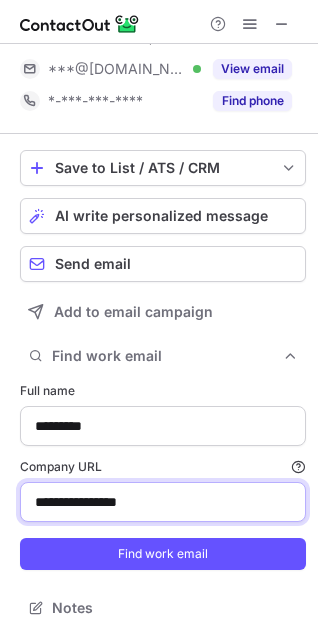 type on "**********" 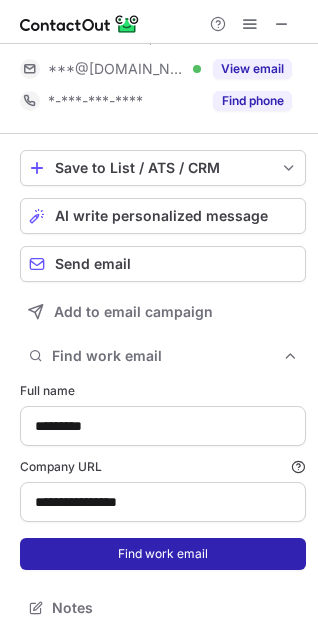 click on "Find work email" at bounding box center (163, 554) 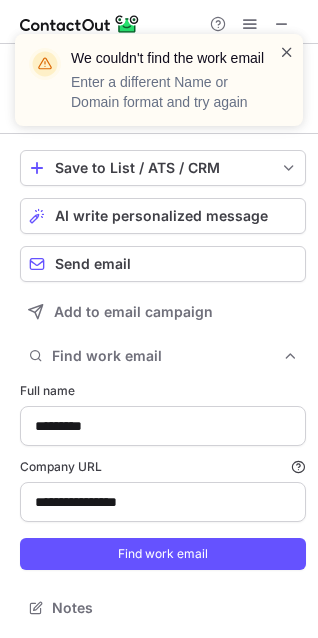 click at bounding box center [287, 52] 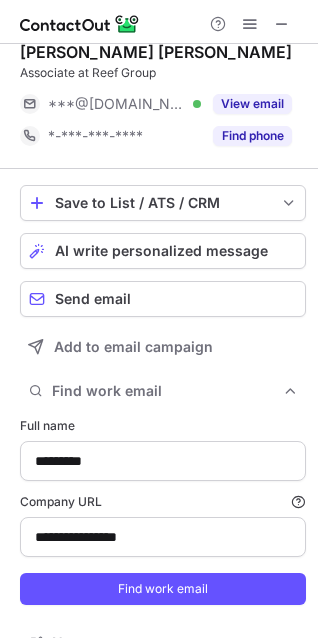 scroll, scrollTop: 0, scrollLeft: 0, axis: both 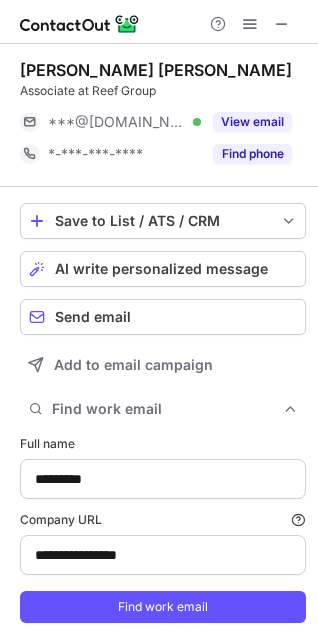 click on "Yuan Xing Lisa Liu" at bounding box center [156, 70] 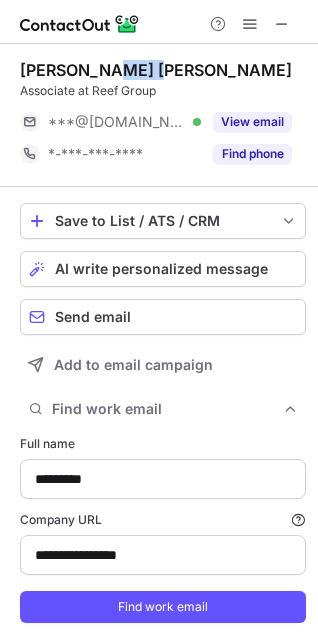 click on "Yuan Xing Lisa Liu" at bounding box center (156, 70) 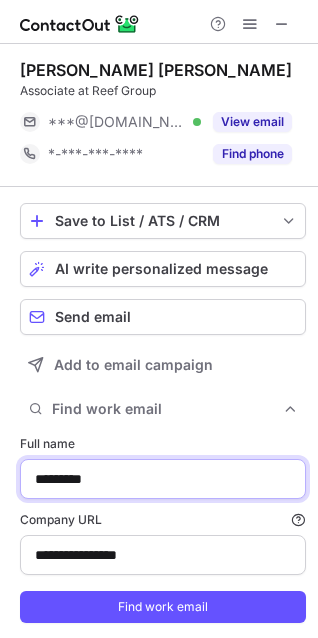 click on "*********" at bounding box center (163, 479) 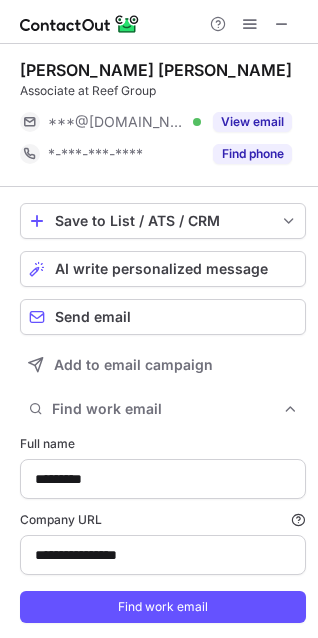 type 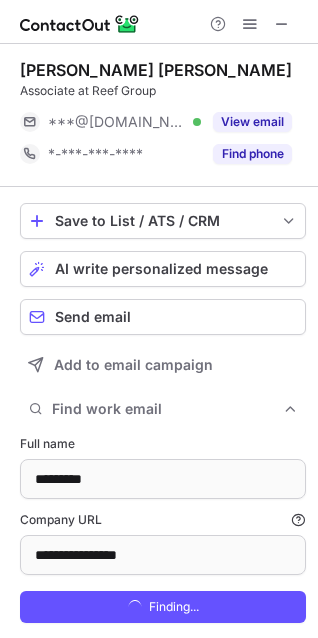 scroll, scrollTop: 53, scrollLeft: 0, axis: vertical 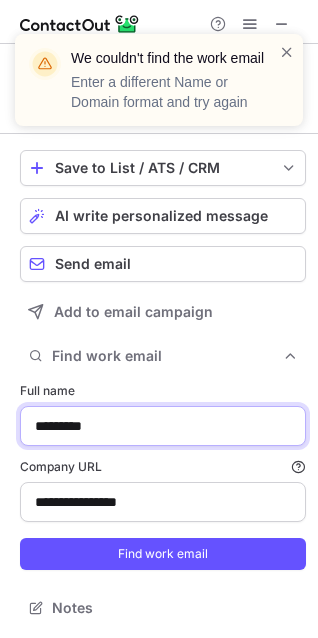 drag, startPoint x: 124, startPoint y: 433, endPoint x: 76, endPoint y: 432, distance: 48.010414 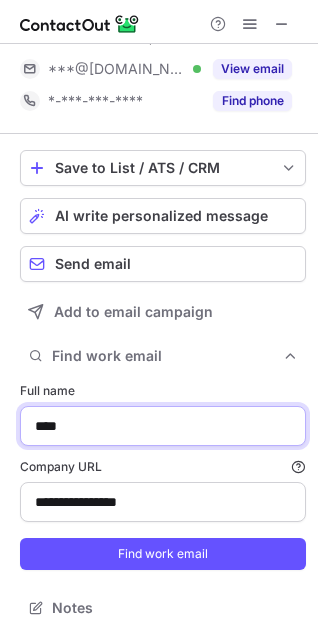 click on "****" at bounding box center (163, 426) 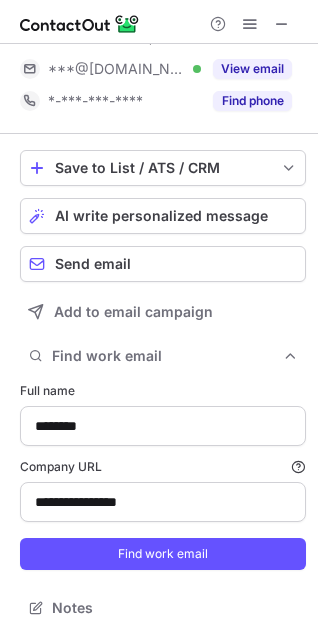 click on "Find work email" at bounding box center (163, 554) 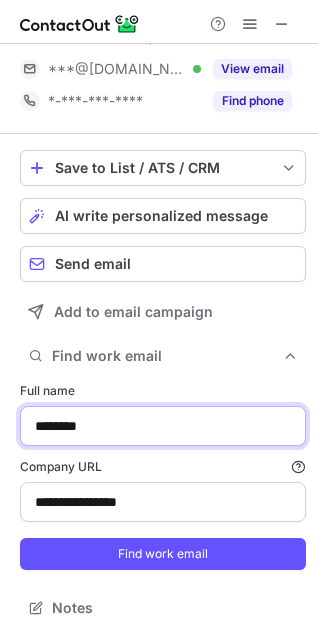 click on "********" at bounding box center (163, 426) 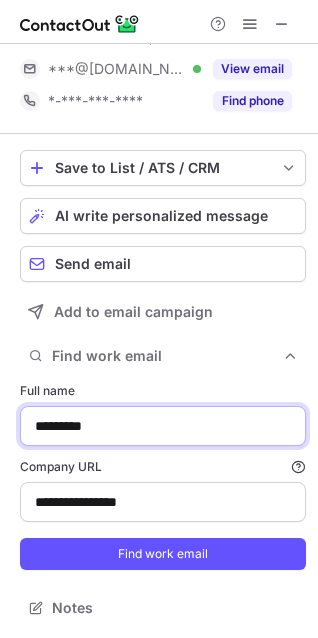 type on "*********" 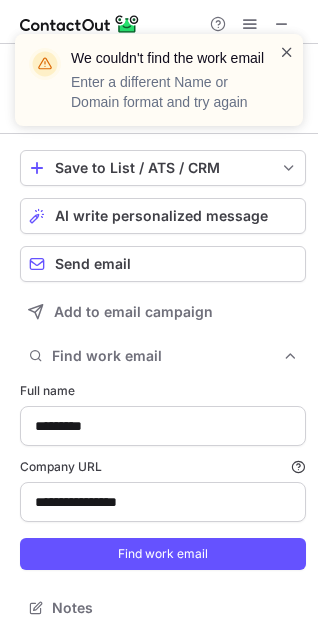 click at bounding box center [287, 52] 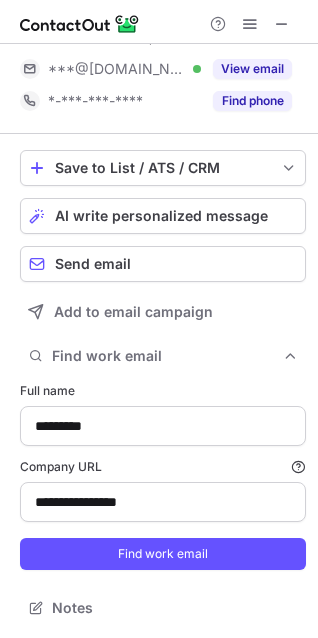 click at bounding box center [250, 24] 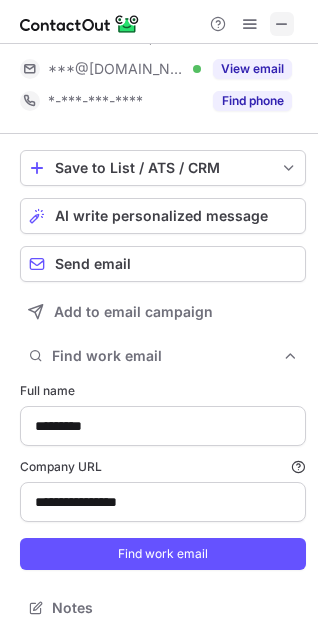 click at bounding box center [282, 24] 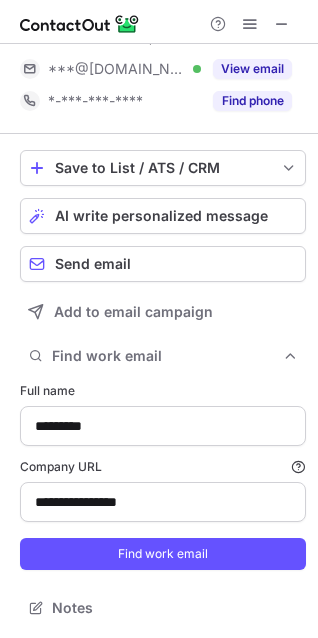 click on "**********" at bounding box center (163, 476) 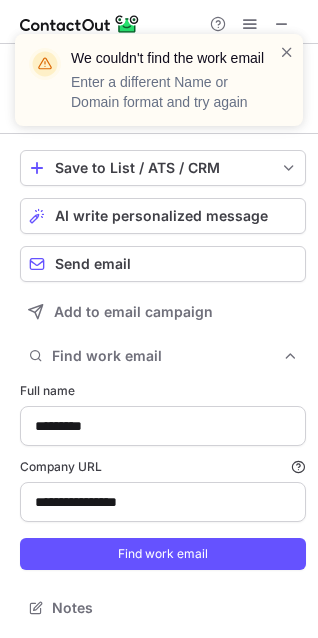click on "Find work email" at bounding box center [163, 554] 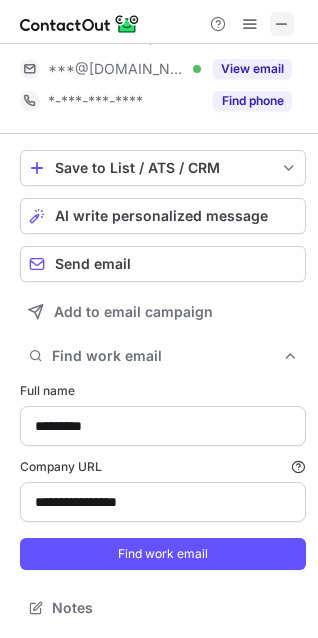 click at bounding box center [282, 24] 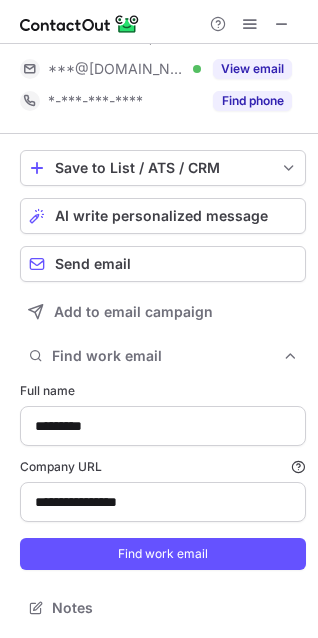type 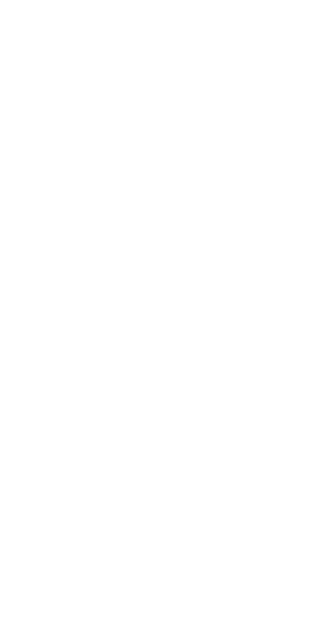 scroll, scrollTop: 0, scrollLeft: 0, axis: both 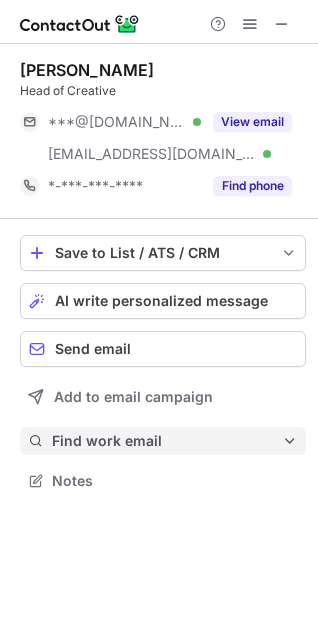 click on "Find work email" at bounding box center [163, 441] 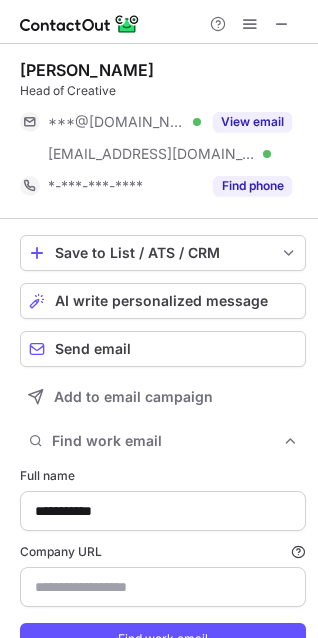 type on "**********" 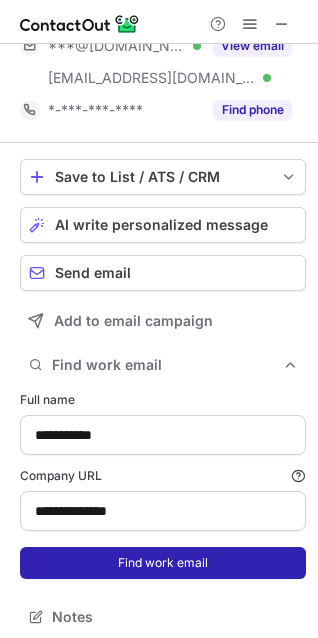 scroll, scrollTop: 85, scrollLeft: 0, axis: vertical 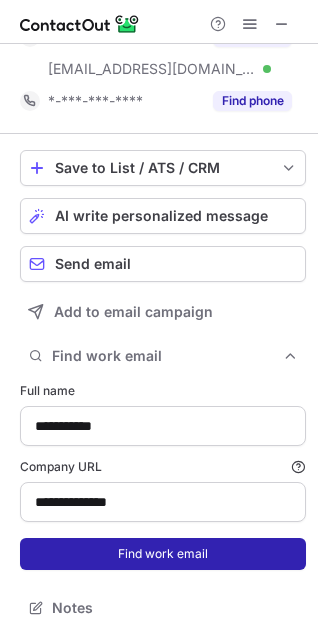 click on "Find work email" at bounding box center (163, 554) 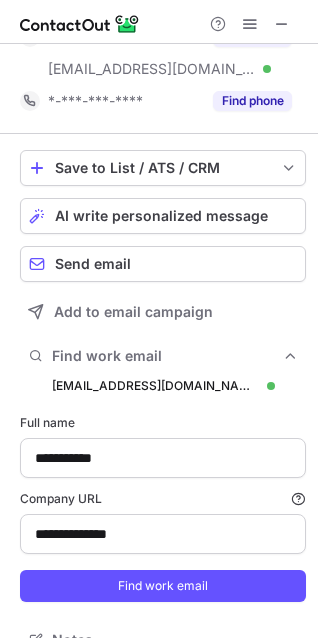 scroll, scrollTop: 10, scrollLeft: 10, axis: both 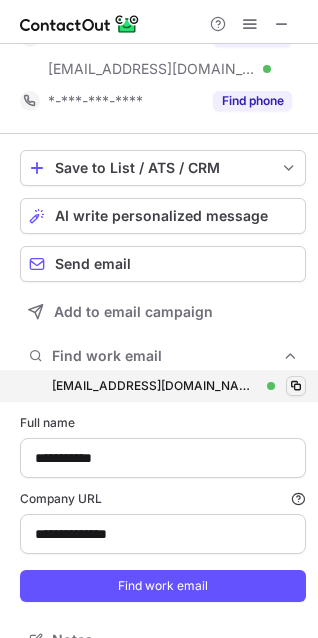 click at bounding box center (296, 386) 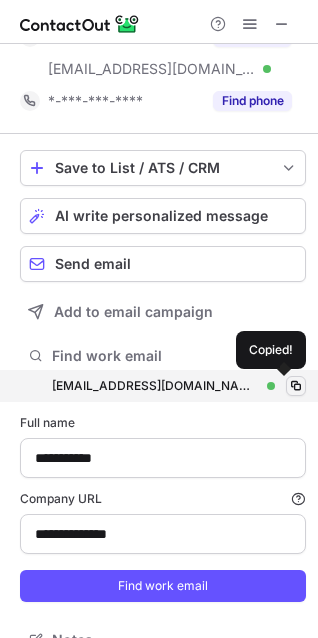 type 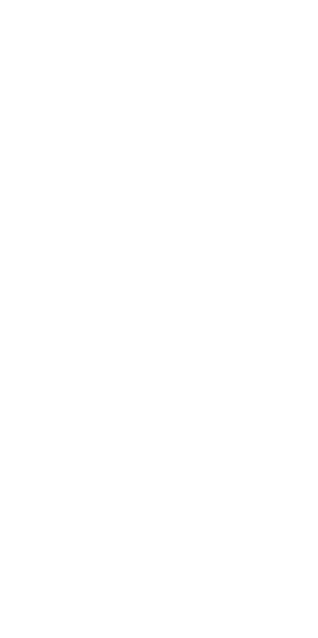 scroll, scrollTop: 0, scrollLeft: 0, axis: both 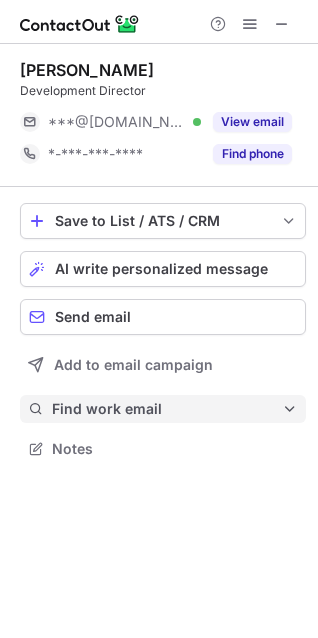 click on "Find work email" at bounding box center [167, 409] 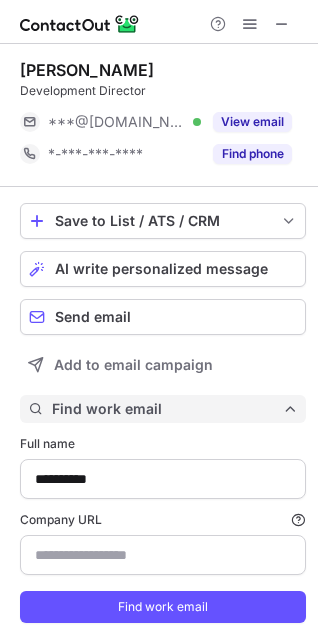 scroll, scrollTop: 10, scrollLeft: 10, axis: both 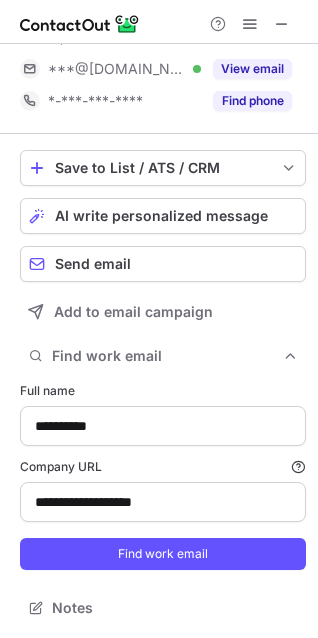 click on "**********" at bounding box center (163, 476) 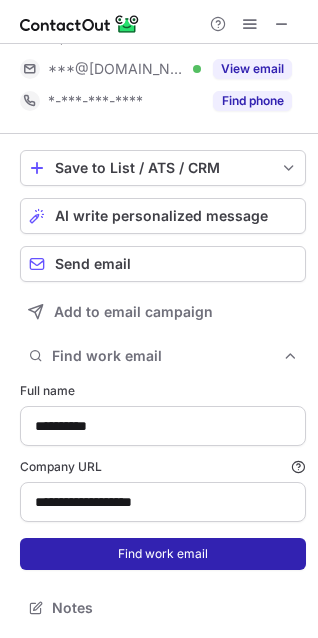 click on "Find work email" at bounding box center (163, 554) 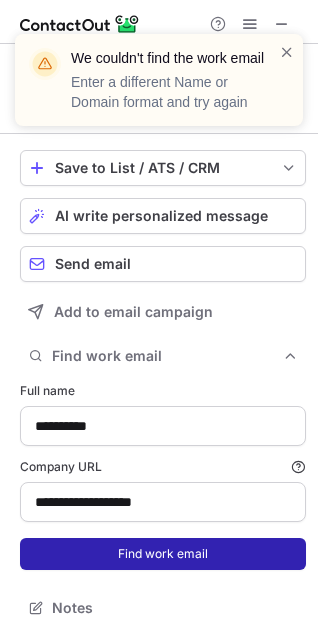 click on "Find work email" at bounding box center (163, 554) 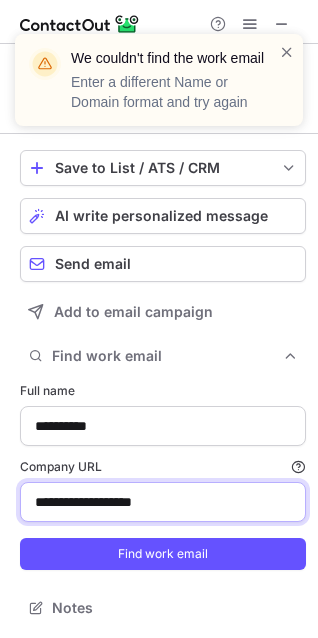 click on "**********" at bounding box center (163, 502) 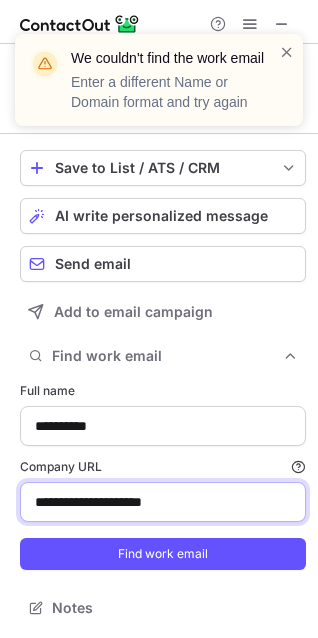 click on "Find work email" at bounding box center (163, 554) 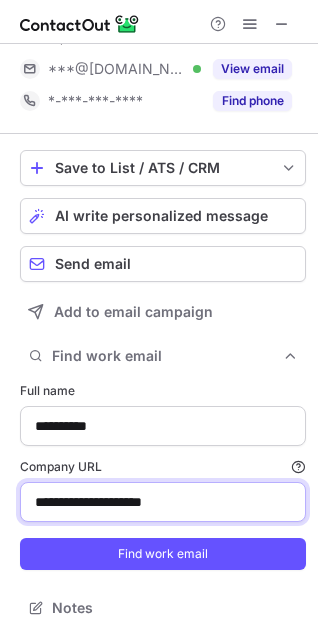 drag, startPoint x: 212, startPoint y: 495, endPoint x: -28, endPoint y: 495, distance: 240 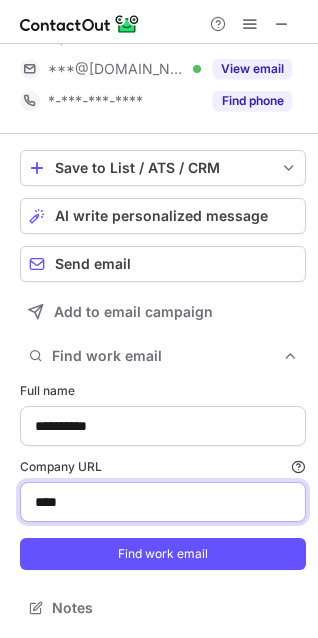 type on "**********" 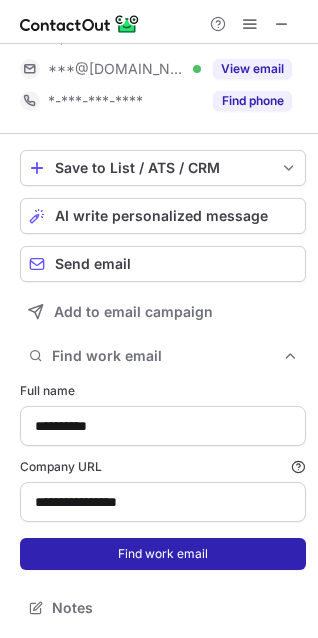 click on "Find work email" at bounding box center [163, 554] 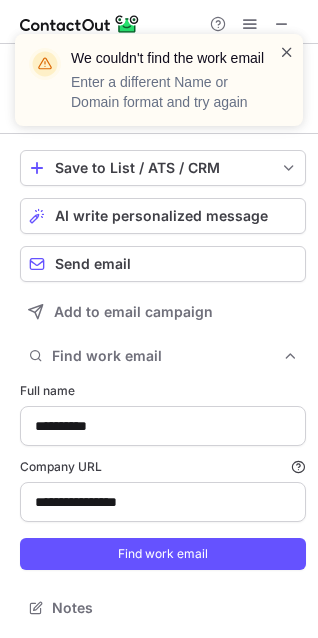 click at bounding box center [287, 52] 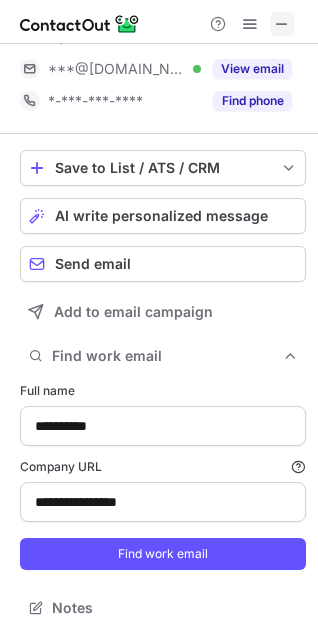 click at bounding box center [282, 24] 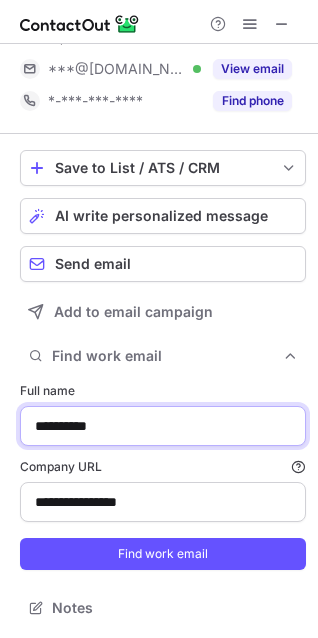 drag, startPoint x: 140, startPoint y: 419, endPoint x: -143, endPoint y: 422, distance: 283.0159 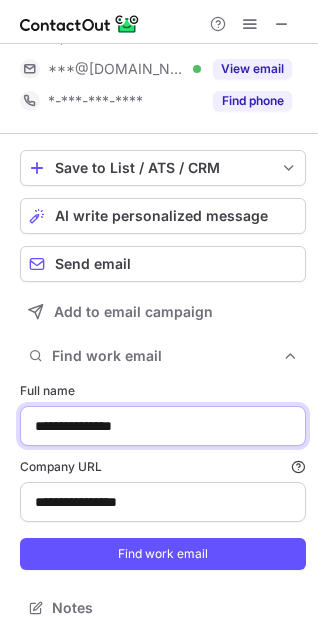 type on "**********" 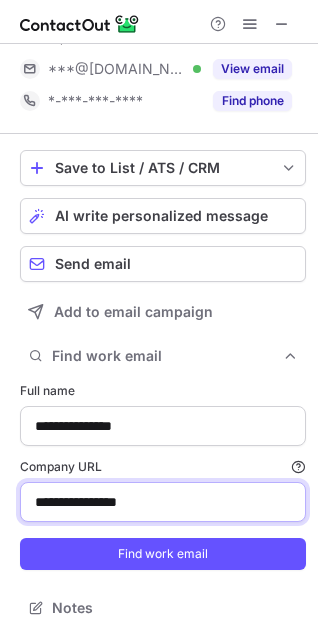 click on "**********" at bounding box center (163, 502) 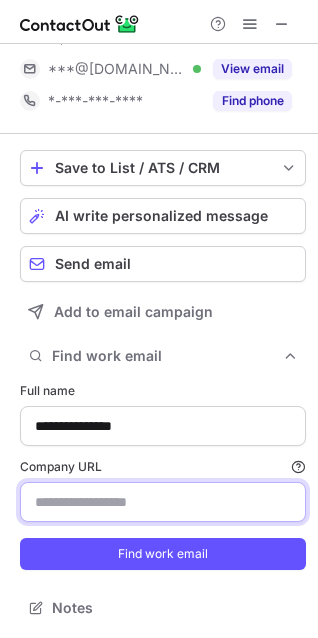 click on "Company URL Finding work email will consume 1 credit if a match is found." at bounding box center [163, 502] 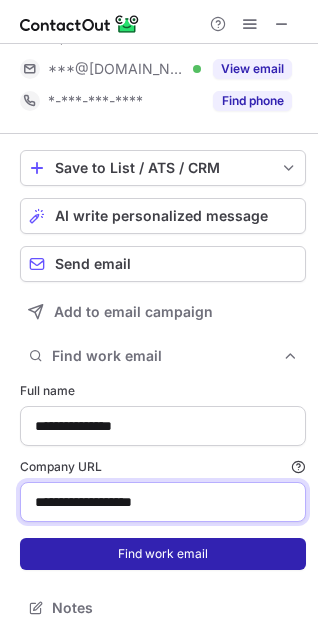 type on "**********" 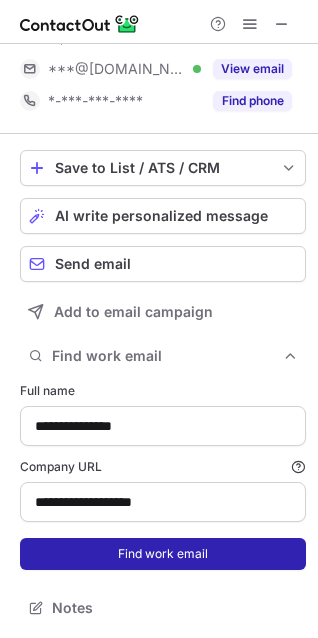click on "Find work email" at bounding box center (163, 554) 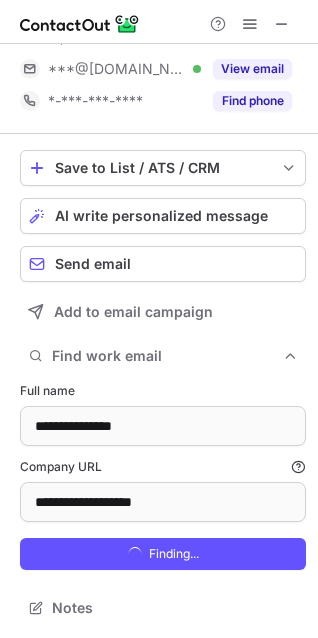 scroll, scrollTop: 10, scrollLeft: 10, axis: both 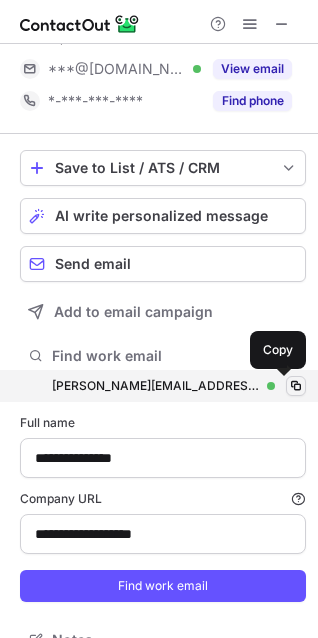 click at bounding box center [296, 386] 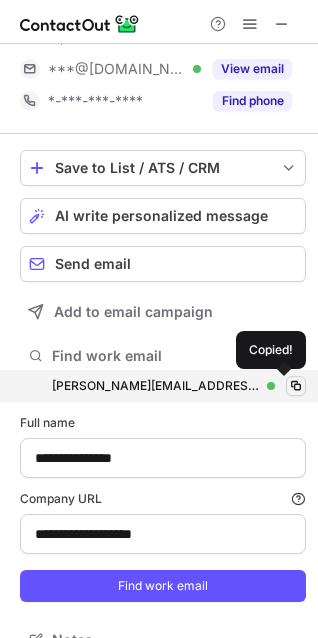 type 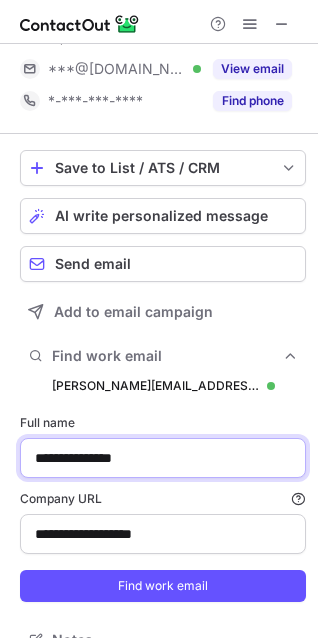 drag, startPoint x: 175, startPoint y: 459, endPoint x: -30, endPoint y: 460, distance: 205.00244 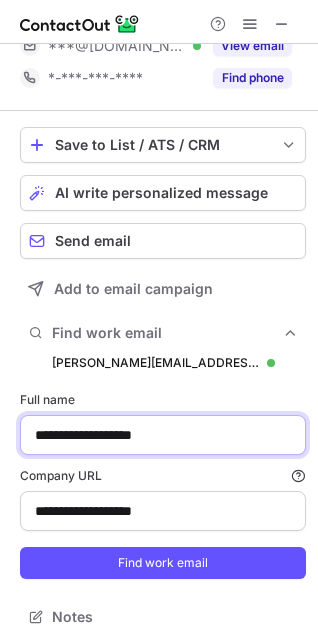 scroll, scrollTop: 85, scrollLeft: 0, axis: vertical 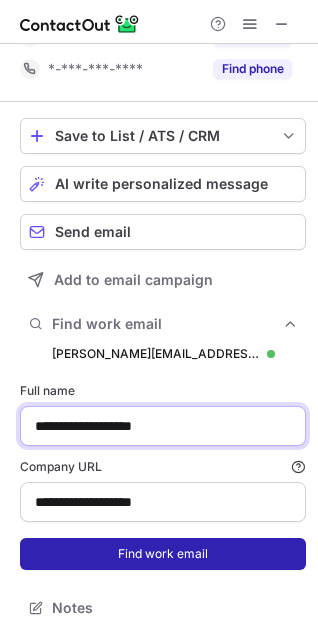 type on "**********" 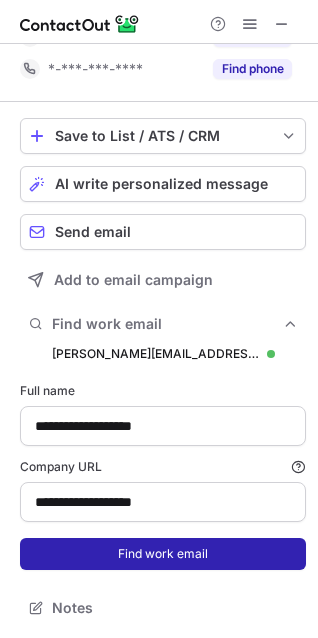 click on "Find work email" at bounding box center [163, 554] 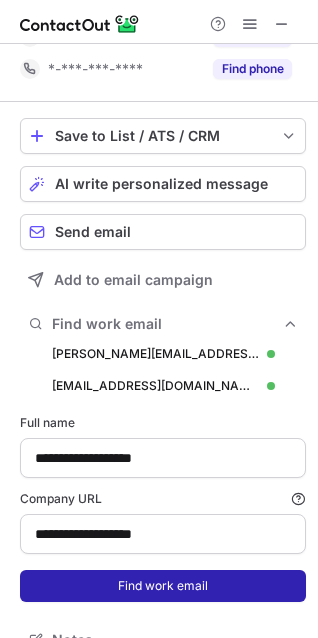 scroll, scrollTop: 10, scrollLeft: 10, axis: both 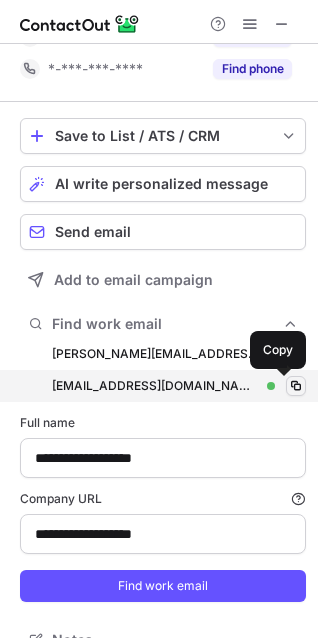 click at bounding box center [296, 386] 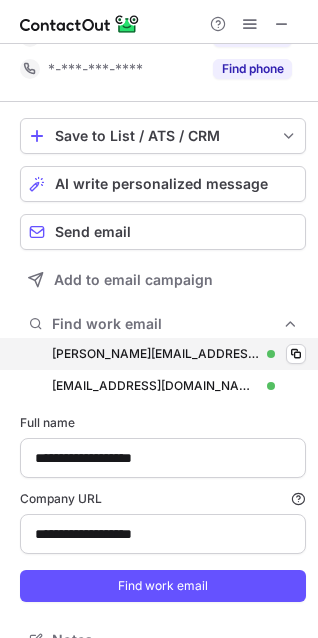 type 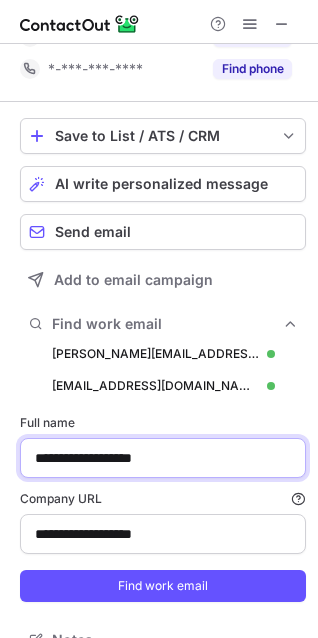 click on "**********" at bounding box center (163, 458) 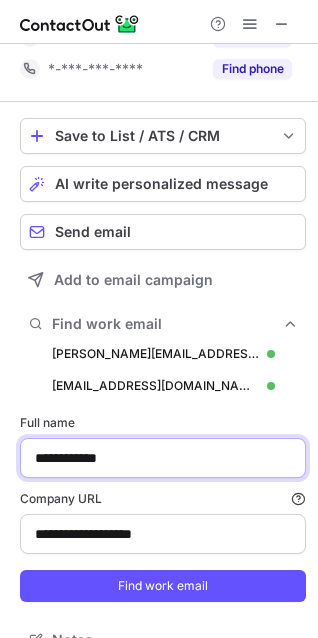 type on "**********" 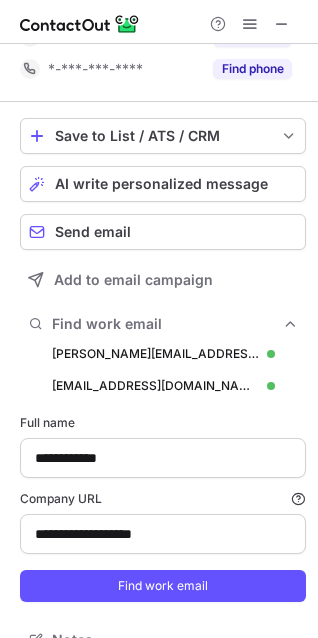 type 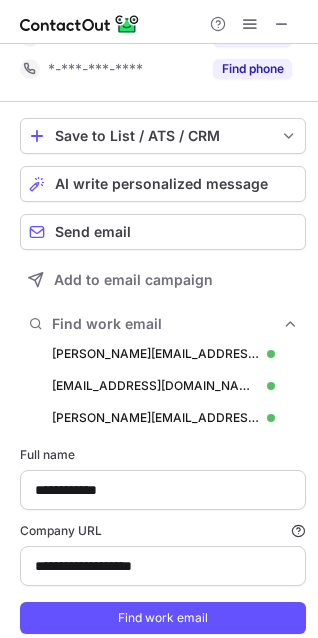 scroll, scrollTop: 10, scrollLeft: 10, axis: both 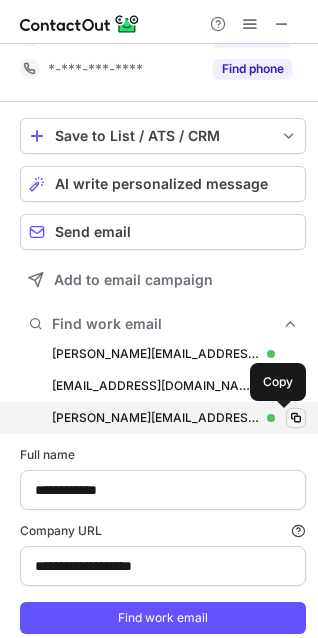 click at bounding box center [296, 418] 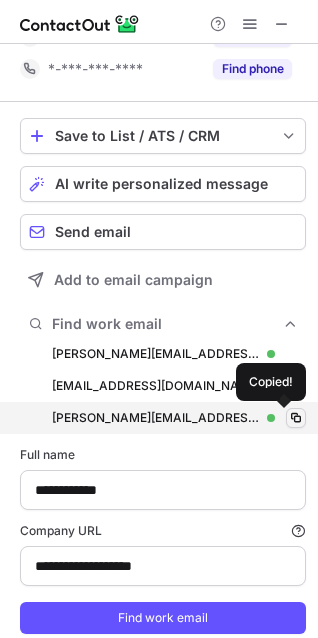 type 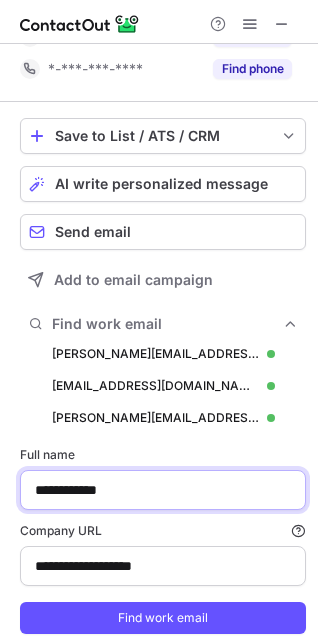 drag, startPoint x: 274, startPoint y: 423, endPoint x: -102, endPoint y: 490, distance: 381.92276 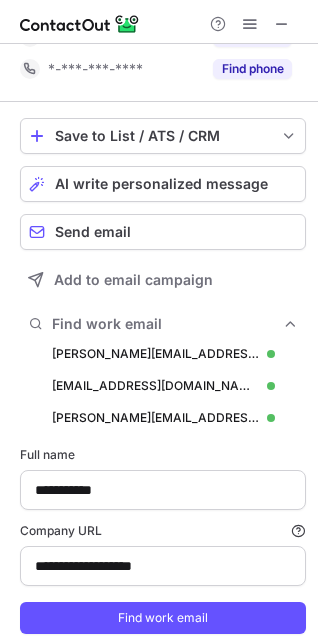 click on "Find work email" at bounding box center (163, 618) 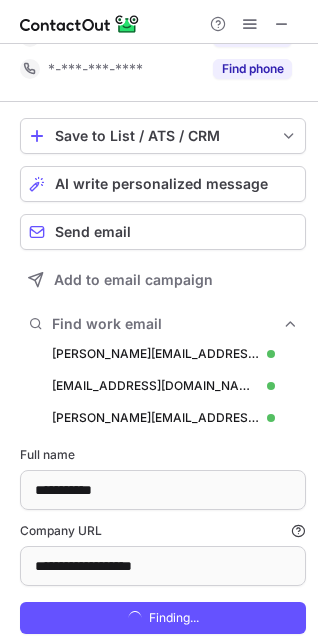 scroll, scrollTop: 10, scrollLeft: 10, axis: both 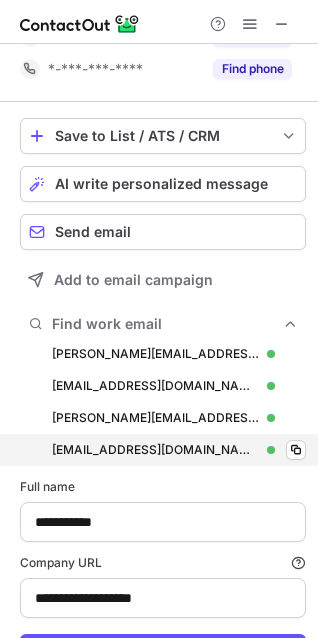 click on "gtaylor@reefandpartners.com gtaylor@reefandpartners.com Verified Copy" at bounding box center [163, 450] 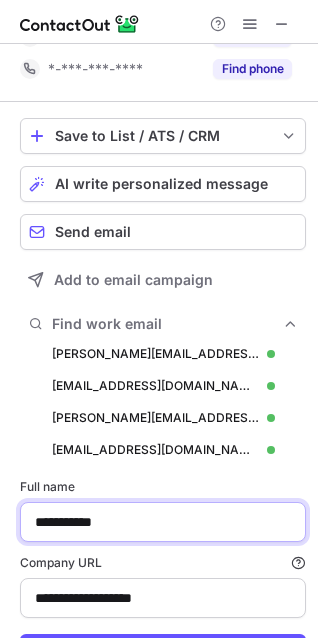 drag, startPoint x: 141, startPoint y: 513, endPoint x: -366, endPoint y: 424, distance: 514.7524 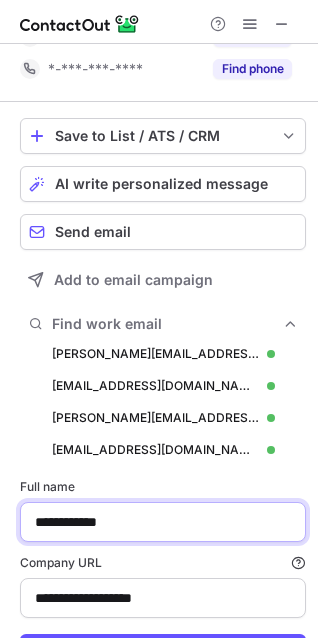type on "**********" 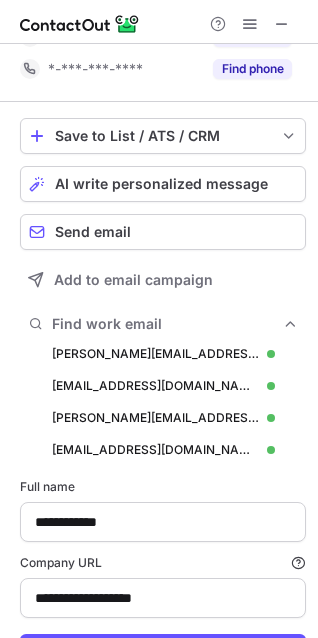 scroll, scrollTop: 113, scrollLeft: 0, axis: vertical 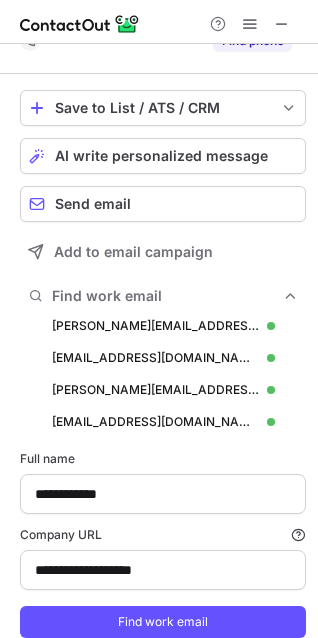 click on "Find work email" at bounding box center (163, 622) 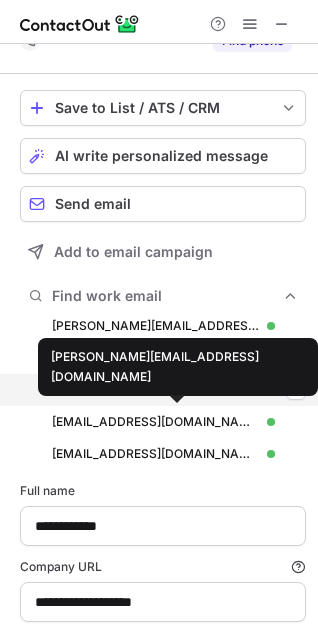 scroll, scrollTop: 10, scrollLeft: 10, axis: both 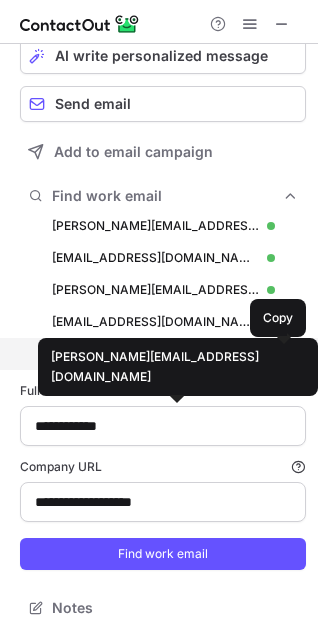 click at bounding box center (296, 354) 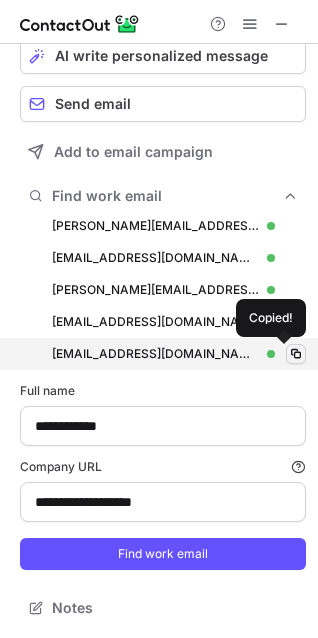 type 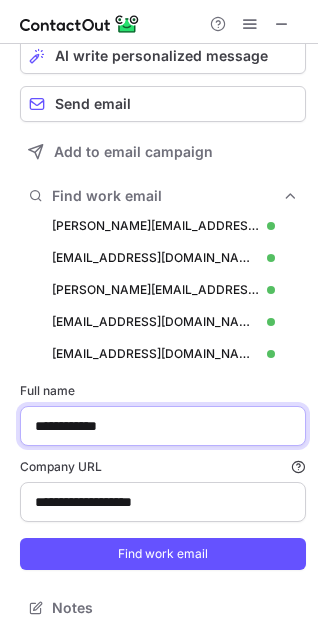 drag, startPoint x: 144, startPoint y: 433, endPoint x: -150, endPoint y: 433, distance: 294 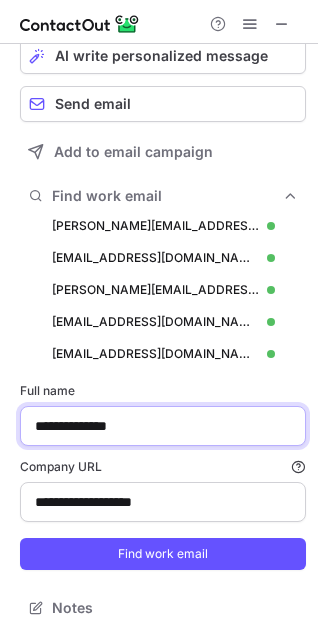 type on "**********" 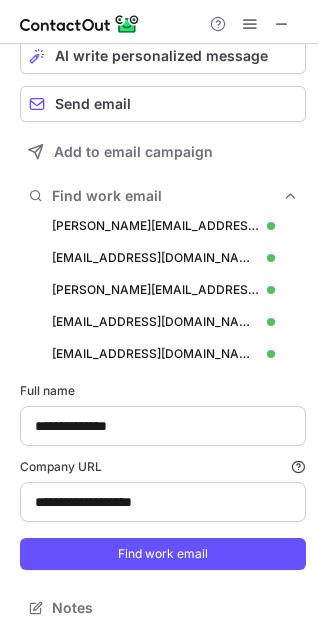 click on "Find work email" at bounding box center [163, 554] 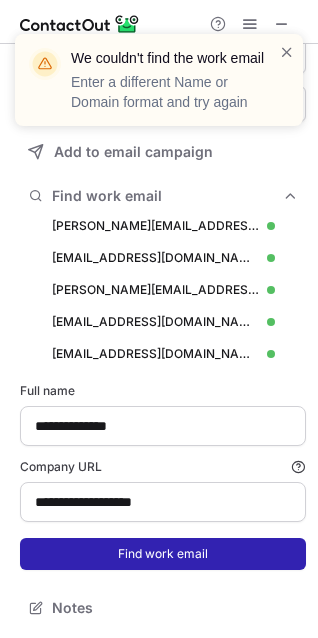 click on "Find work email" at bounding box center (163, 554) 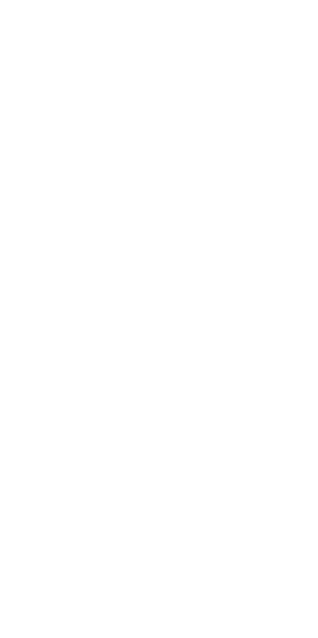 scroll, scrollTop: 0, scrollLeft: 0, axis: both 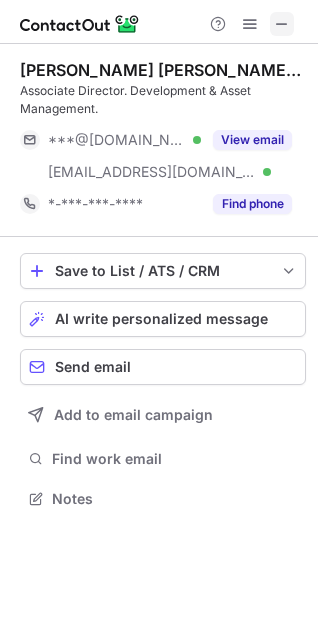 click at bounding box center (282, 24) 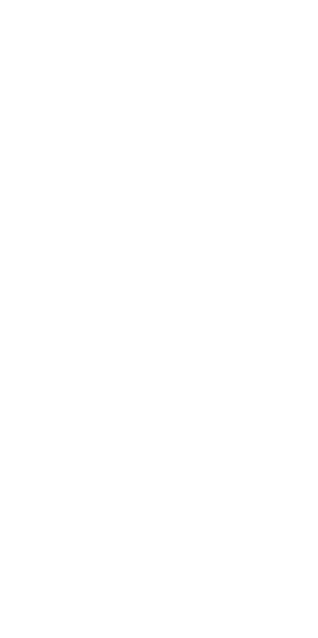 scroll, scrollTop: 0, scrollLeft: 0, axis: both 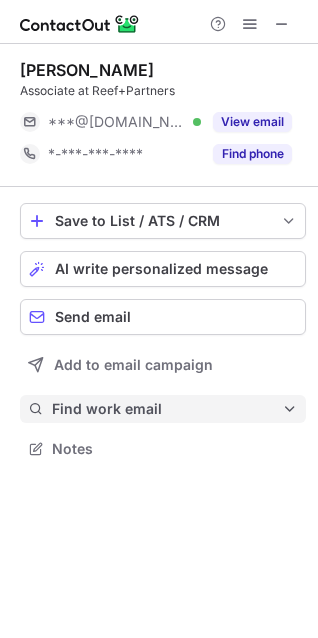 click on "Find work email" at bounding box center (163, 409) 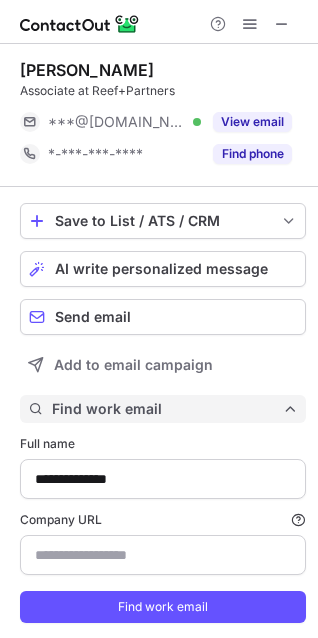 scroll, scrollTop: 10, scrollLeft: 10, axis: both 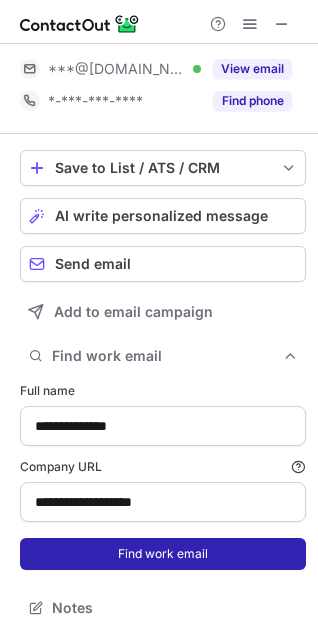 click on "Find work email" at bounding box center [163, 554] 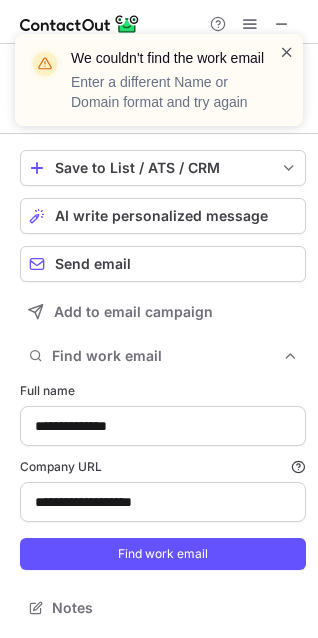 click at bounding box center [287, 52] 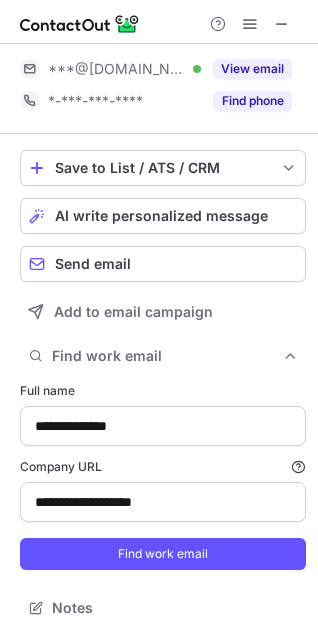 click on "We couldn't find the work email Enter a different Name or Domain format and try again" at bounding box center [159, 88] 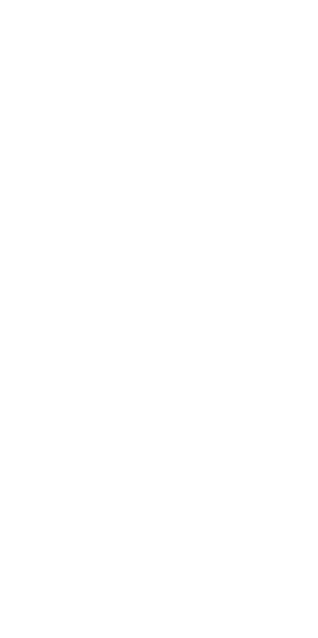 scroll, scrollTop: 0, scrollLeft: 0, axis: both 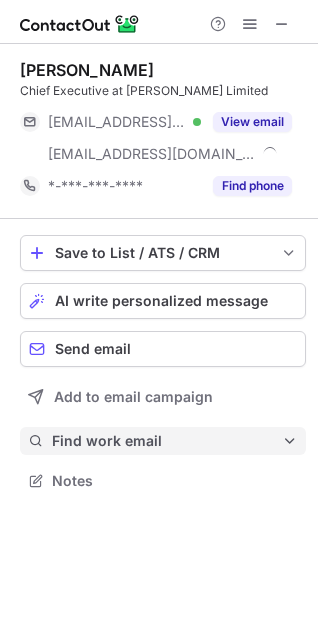 click on "Find work email" at bounding box center (163, 441) 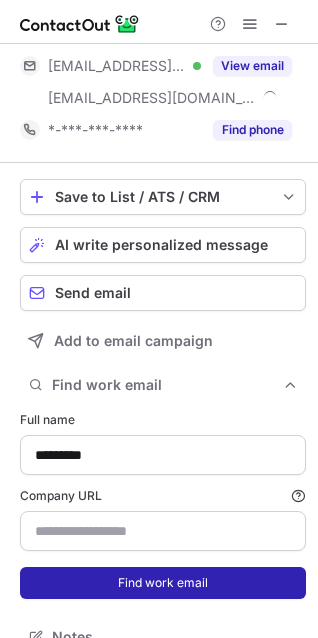 scroll, scrollTop: 85, scrollLeft: 0, axis: vertical 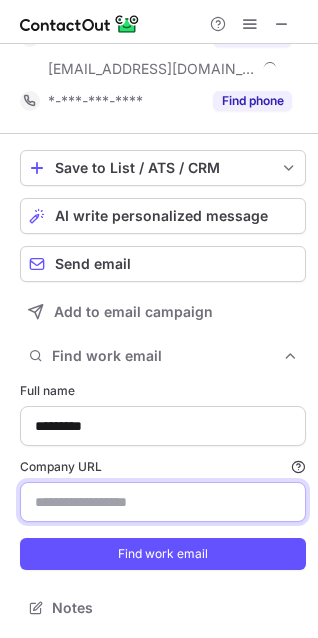 click on "Company URL Finding work email will consume 1 credit if a match is found." at bounding box center [163, 502] 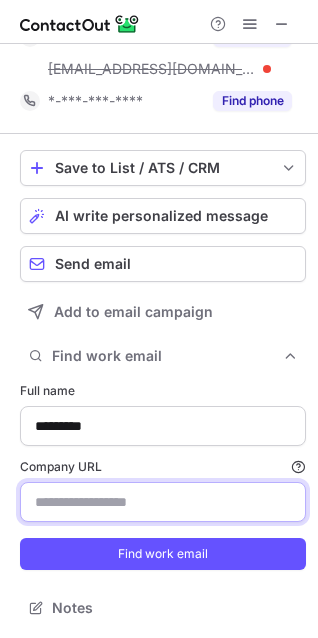 paste on "**********" 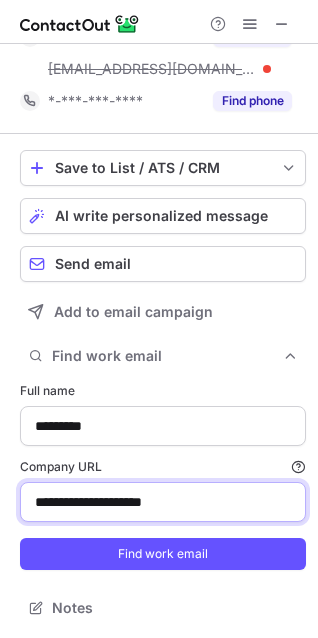 type on "**********" 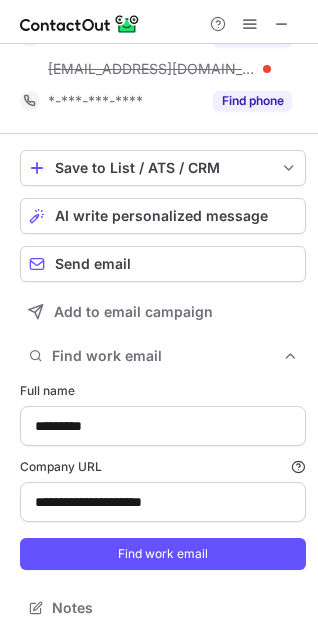 click on "**********" at bounding box center (163, 476) 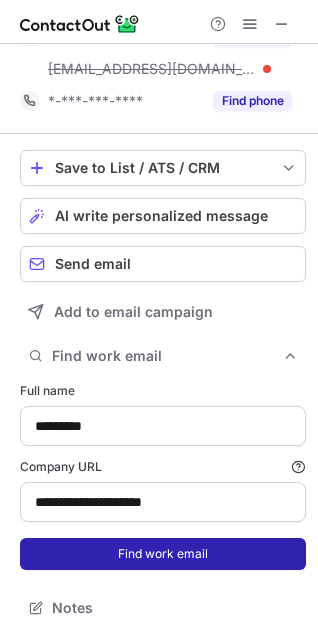 click on "Find work email" at bounding box center [163, 554] 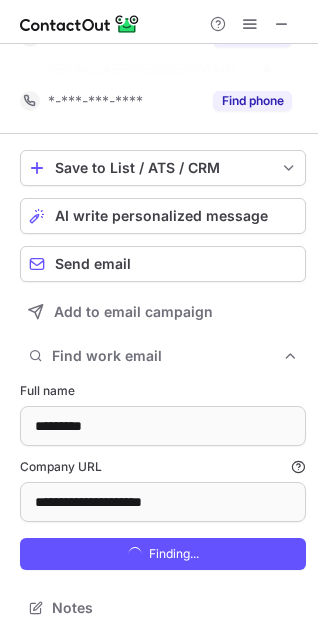 scroll, scrollTop: 647, scrollLeft: 304, axis: both 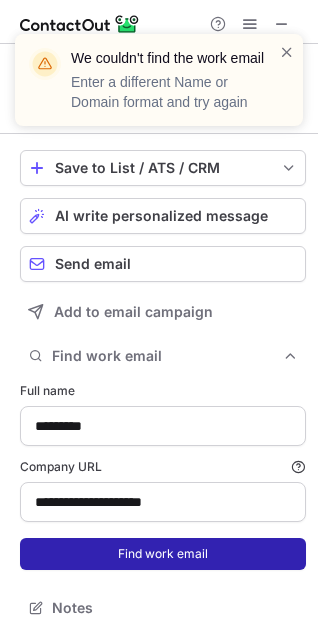 click on "Find work email" at bounding box center (163, 554) 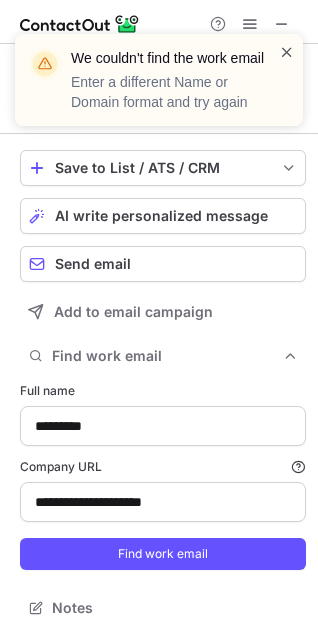 click at bounding box center (287, 52) 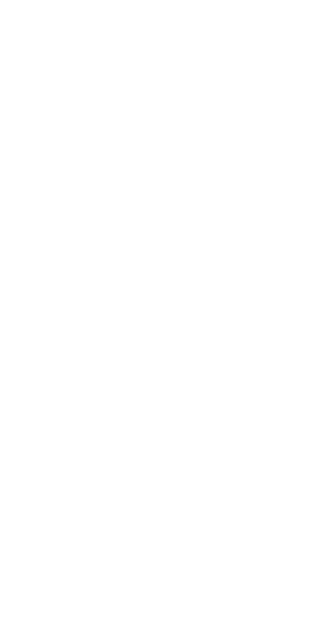 scroll, scrollTop: 0, scrollLeft: 0, axis: both 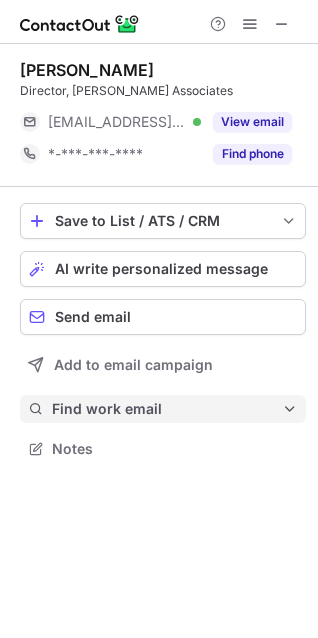 click on "Find work email" at bounding box center (163, 409) 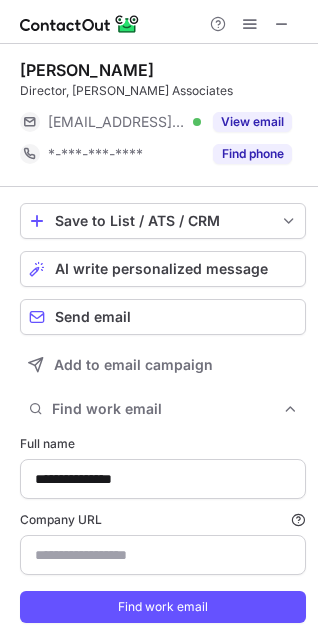 scroll, scrollTop: 53, scrollLeft: 0, axis: vertical 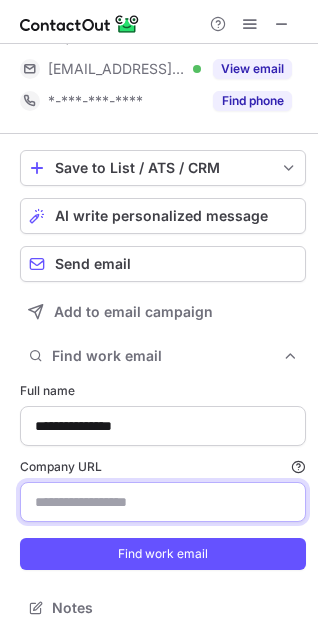 click on "Company URL Finding work email will consume 1 credit if a match is found." at bounding box center (163, 502) 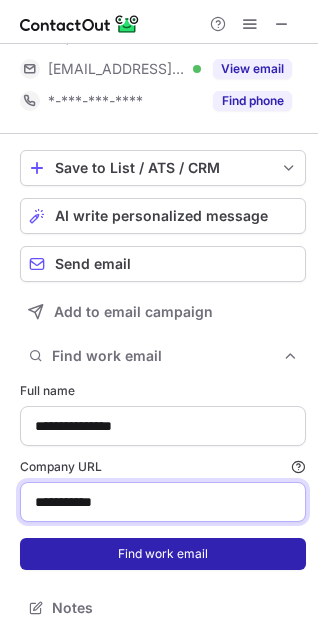 type on "**********" 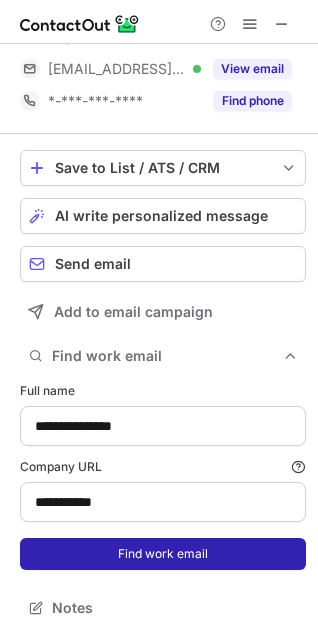 click on "Find work email" at bounding box center [163, 554] 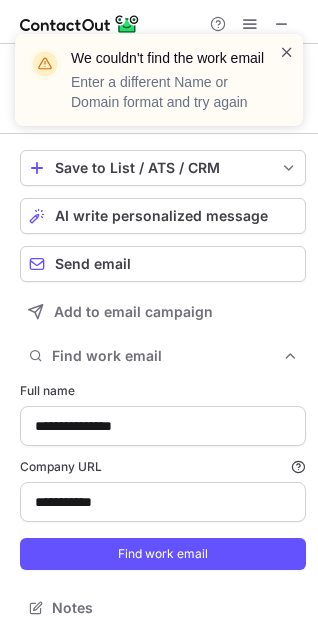 click at bounding box center [287, 52] 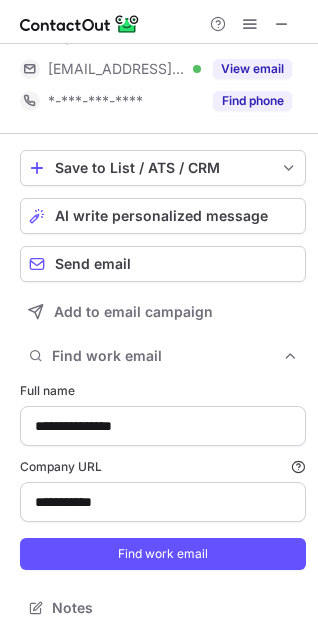 click on "We couldn't find the work email Enter a different Name or Domain format and try again" at bounding box center (159, 88) 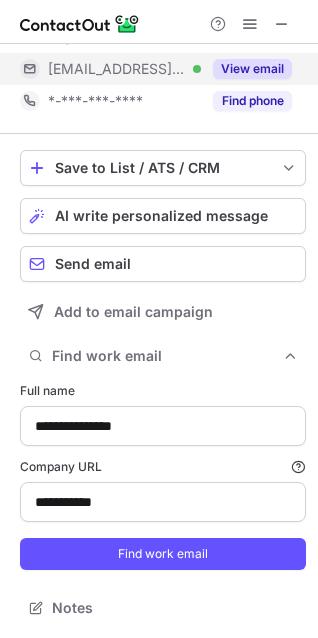 click on "View email" at bounding box center (252, 69) 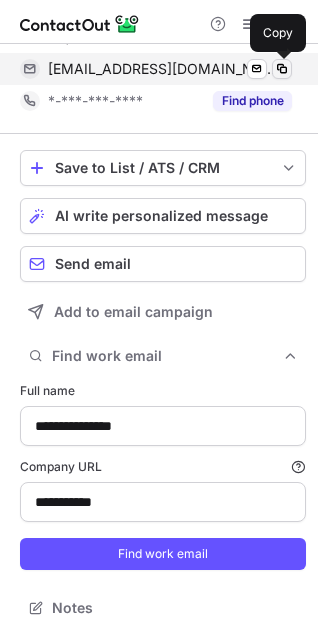 click at bounding box center [282, 69] 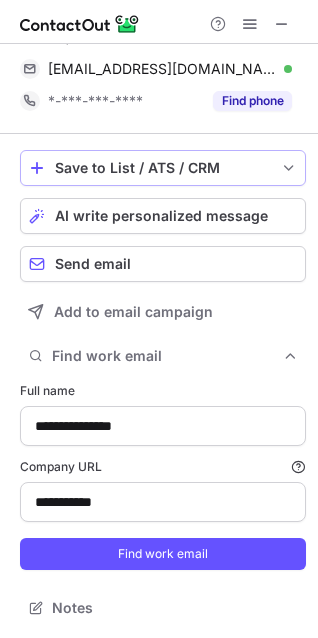 type 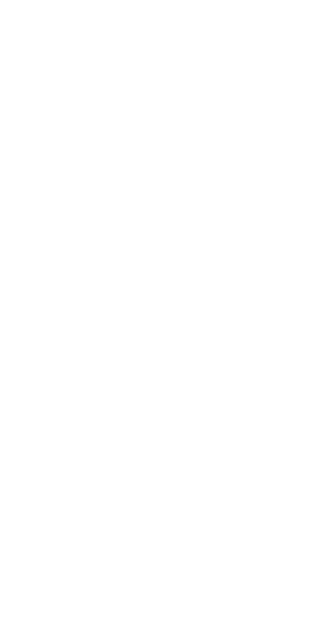 scroll, scrollTop: 0, scrollLeft: 0, axis: both 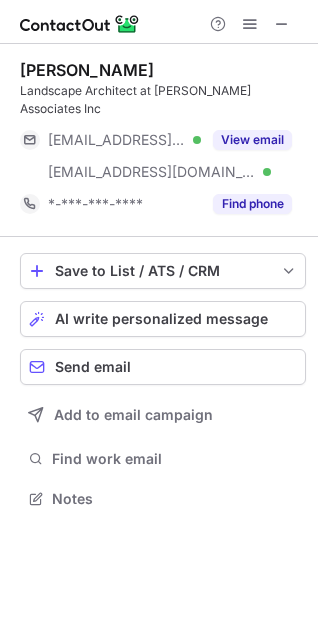 drag, startPoint x: 20, startPoint y: 71, endPoint x: 140, endPoint y: 58, distance: 120.70211 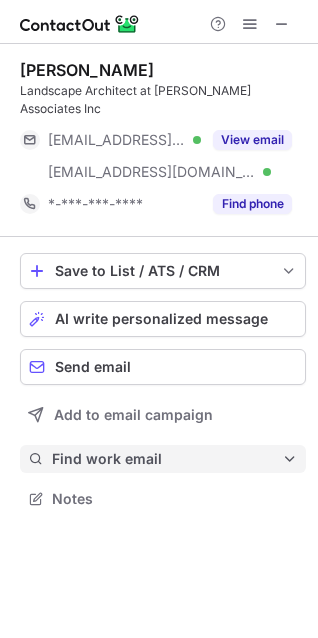 click on "Find work email" at bounding box center [167, 459] 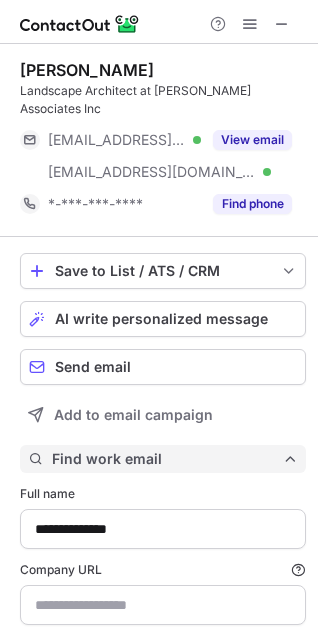 type on "**********" 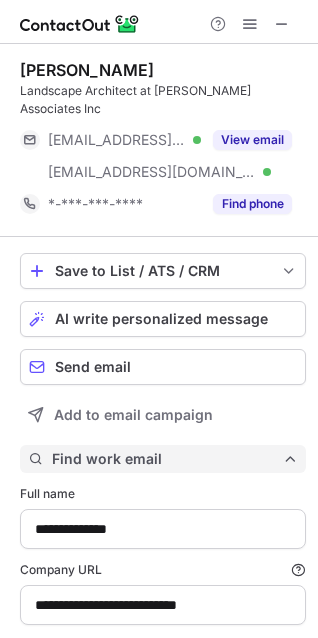 scroll, scrollTop: 103, scrollLeft: 0, axis: vertical 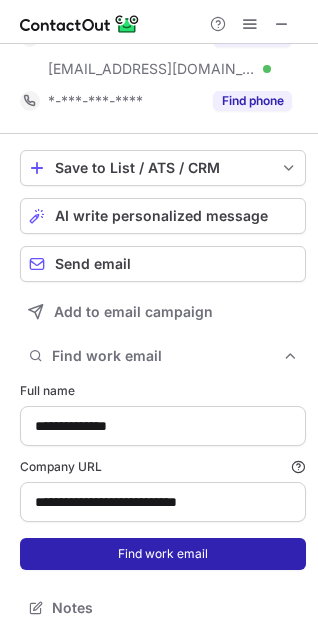 click on "Find work email" at bounding box center [163, 554] 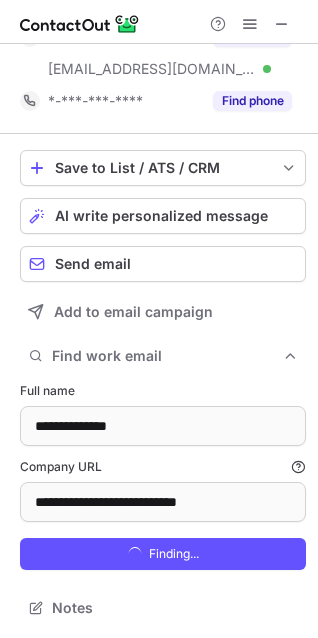 scroll, scrollTop: 10, scrollLeft: 10, axis: both 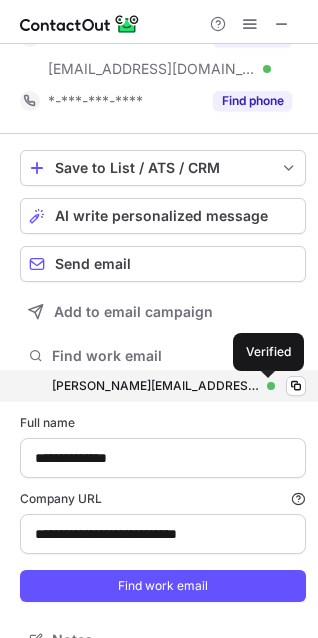 click at bounding box center [271, 386] 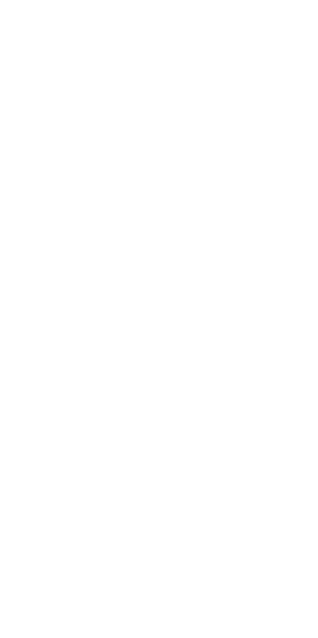 scroll, scrollTop: 0, scrollLeft: 0, axis: both 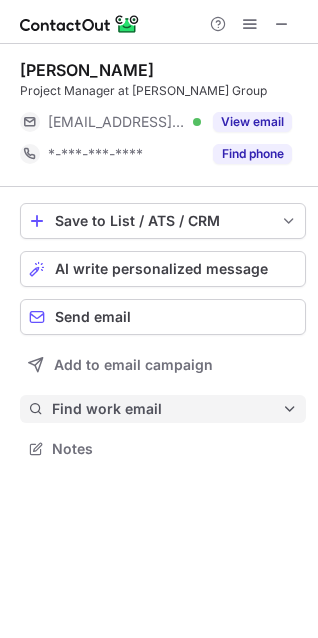 click on "Find work email" at bounding box center [167, 409] 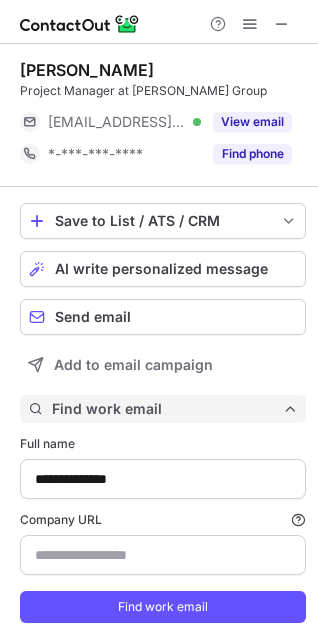 scroll, scrollTop: 10, scrollLeft: 10, axis: both 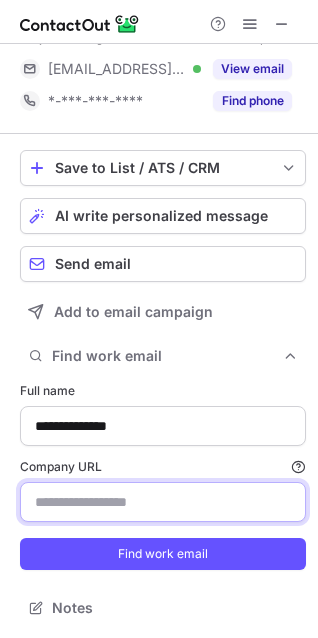 click on "Company URL Finding work email will consume 1 credit if a match is found." at bounding box center (163, 502) 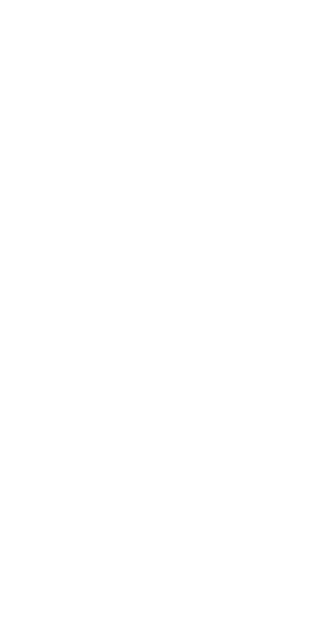 scroll, scrollTop: 0, scrollLeft: 0, axis: both 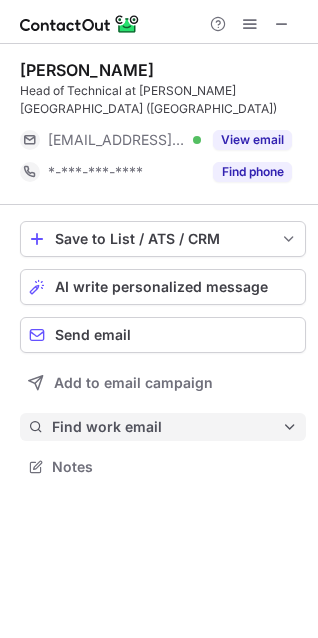click on "Find work email" at bounding box center (167, 427) 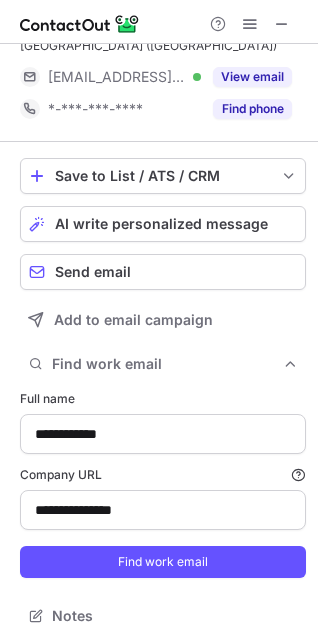 type on "**********" 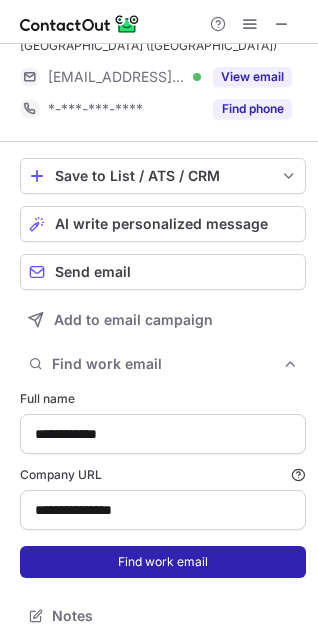 scroll, scrollTop: 71, scrollLeft: 0, axis: vertical 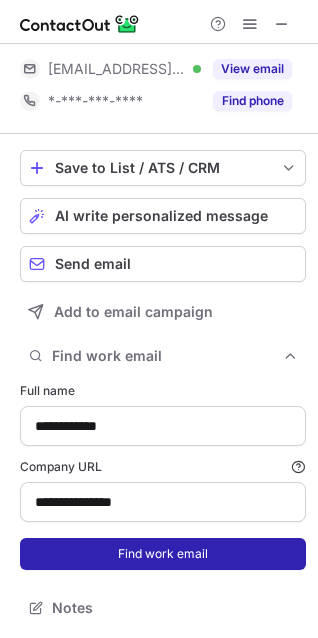 click on "Find work email" at bounding box center (163, 554) 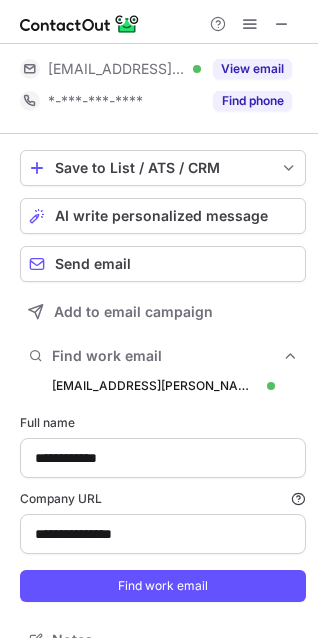 scroll, scrollTop: 10, scrollLeft: 10, axis: both 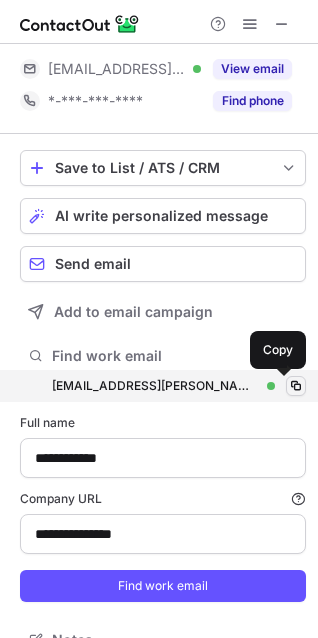 click at bounding box center [296, 386] 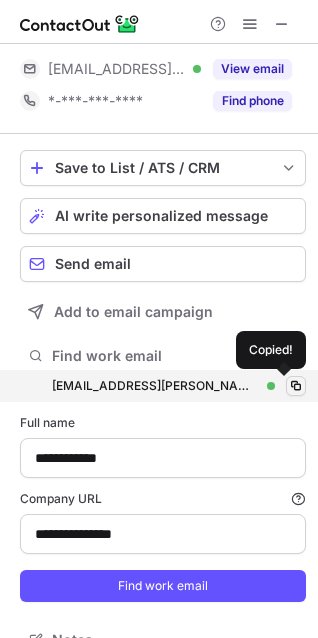 type 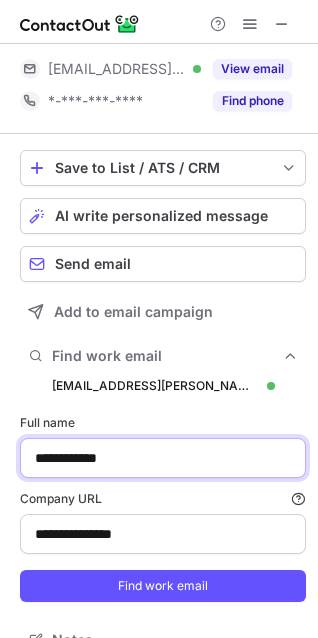 drag, startPoint x: 136, startPoint y: 458, endPoint x: -88, endPoint y: 437, distance: 224.98222 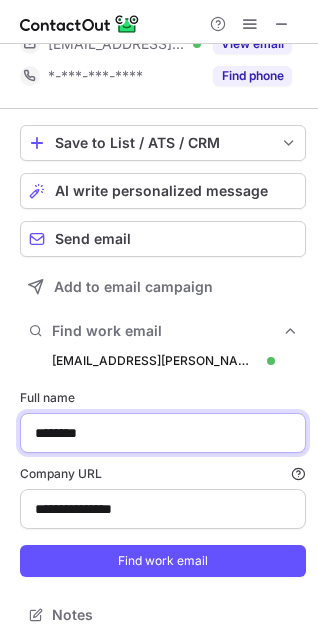 scroll, scrollTop: 103, scrollLeft: 0, axis: vertical 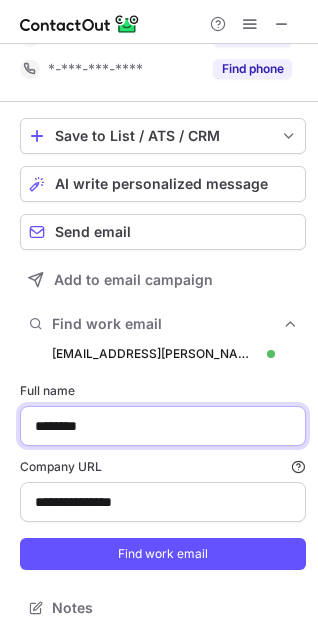 type on "********" 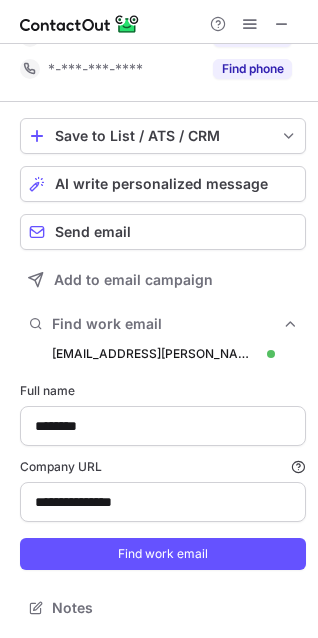 click on "**********" at bounding box center [163, 476] 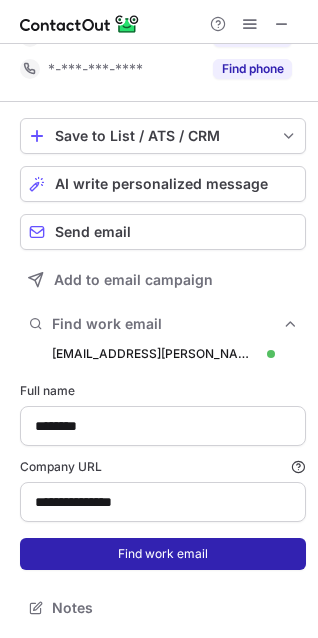 click on "Find work email" at bounding box center [163, 554] 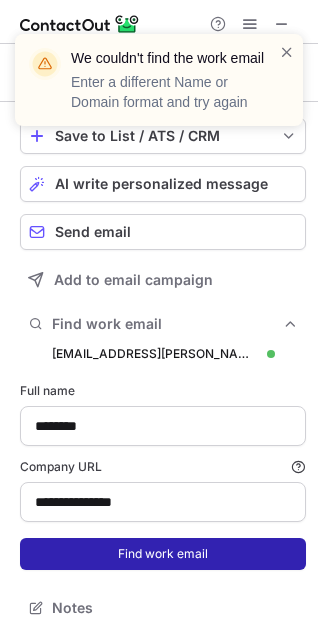 click on "Find work email" at bounding box center (163, 554) 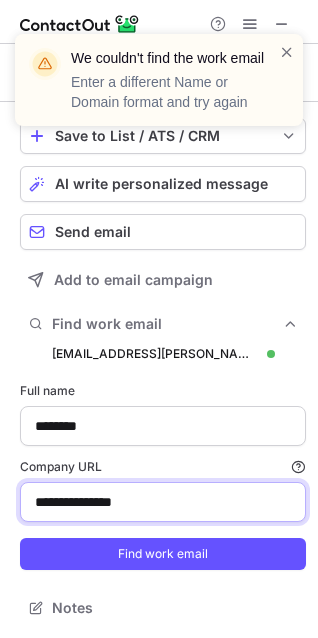 click on "**********" at bounding box center (163, 502) 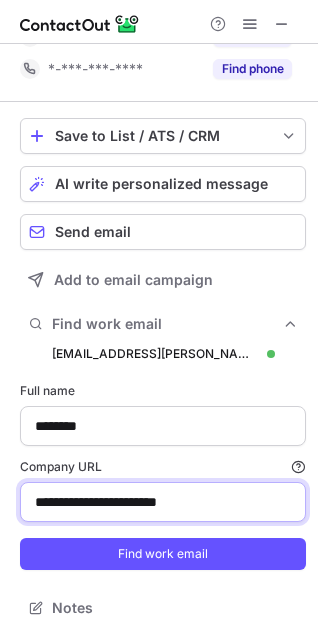 click on "**********" at bounding box center [163, 502] 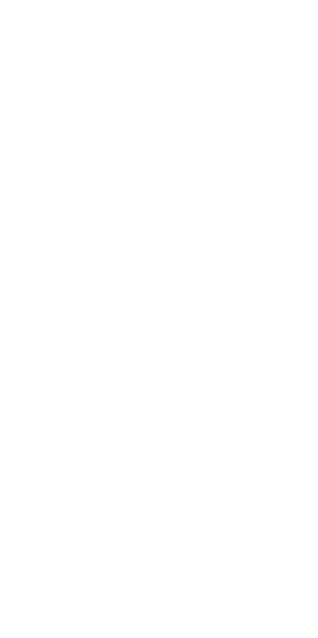 scroll, scrollTop: 0, scrollLeft: 0, axis: both 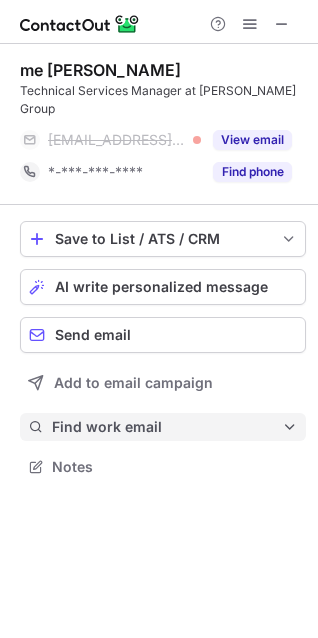 click on "Find work email" at bounding box center [167, 427] 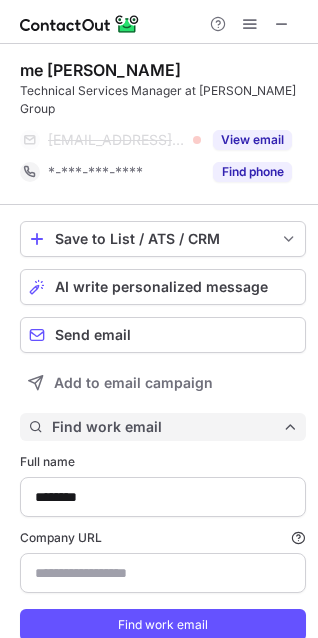 scroll, scrollTop: 10, scrollLeft: 10, axis: both 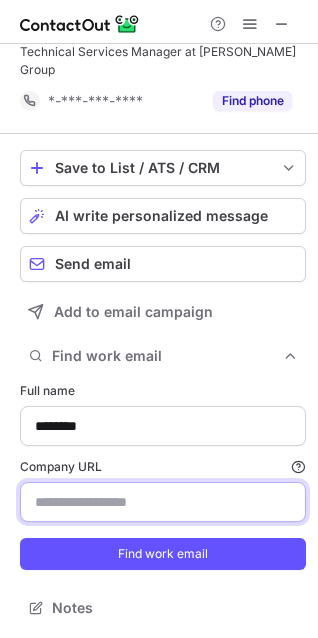 drag, startPoint x: 81, startPoint y: 509, endPoint x: 66, endPoint y: 506, distance: 15.297058 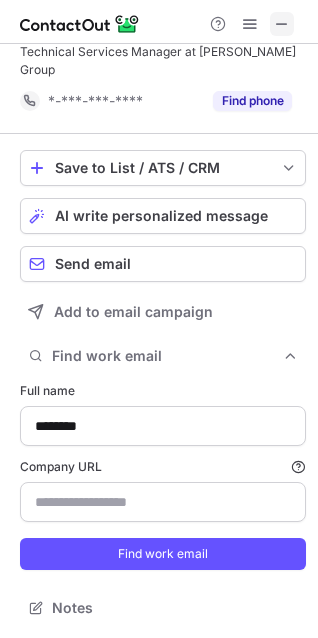 click at bounding box center (282, 24) 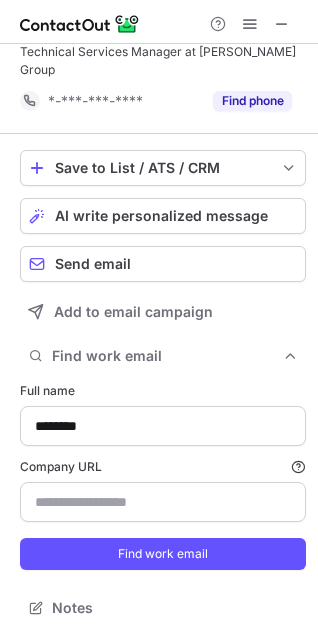 type 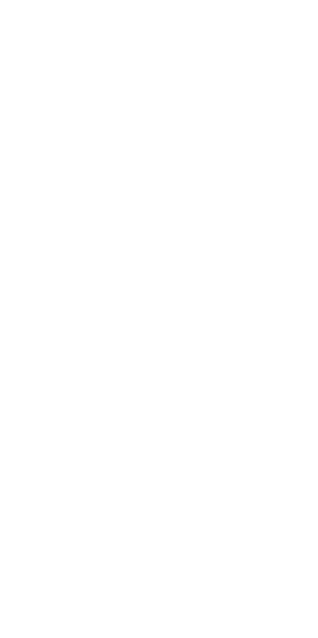 scroll, scrollTop: 0, scrollLeft: 0, axis: both 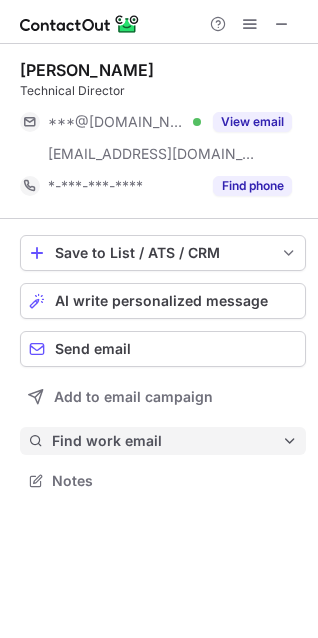 click on "Find work email" at bounding box center [167, 441] 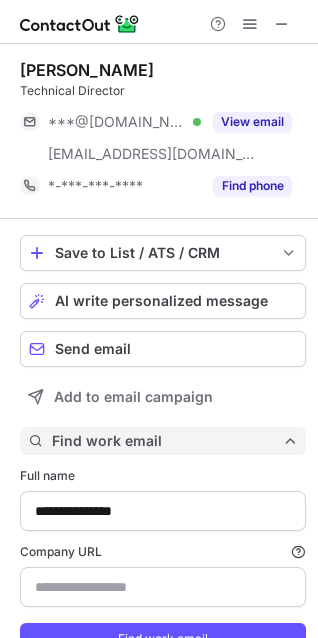 scroll, scrollTop: 85, scrollLeft: 0, axis: vertical 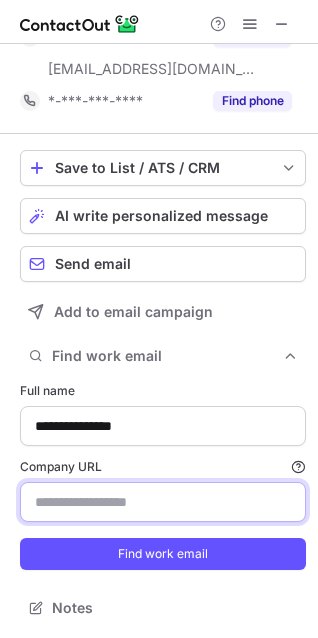 click on "Company URL Finding work email will consume 1 credit if a match is found." at bounding box center [163, 502] 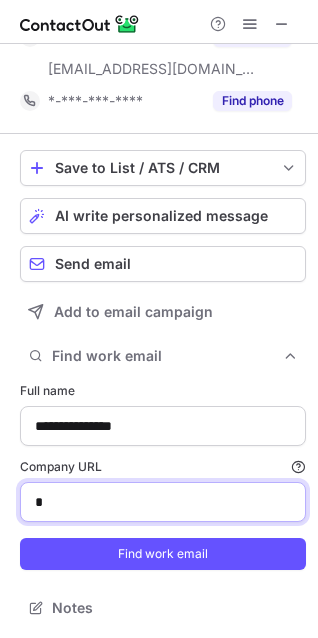 paste on "**********" 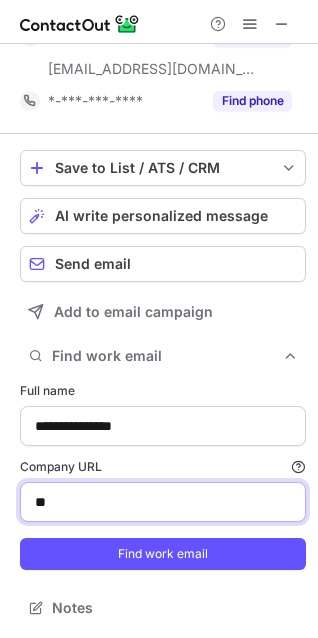type on "*" 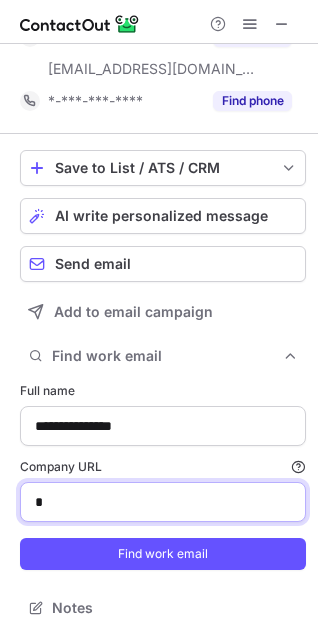 paste on "**********" 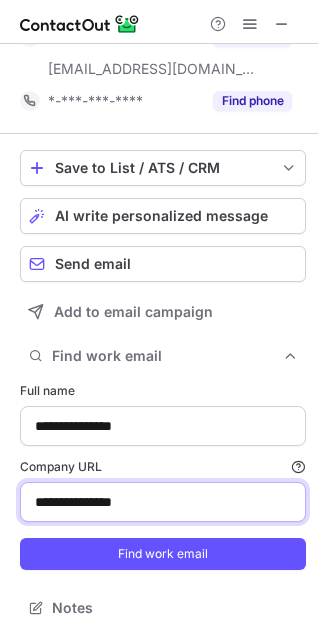 type on "**********" 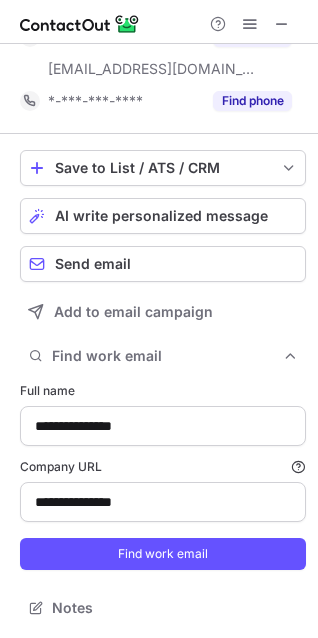 type 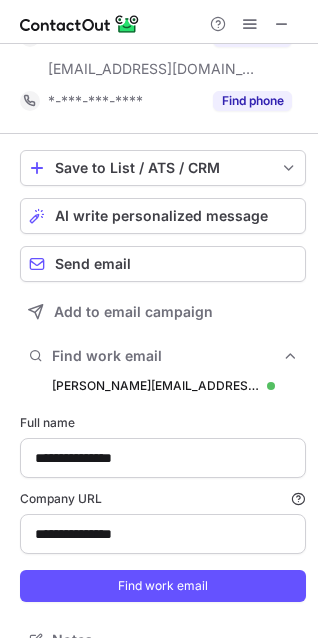 scroll, scrollTop: 10, scrollLeft: 10, axis: both 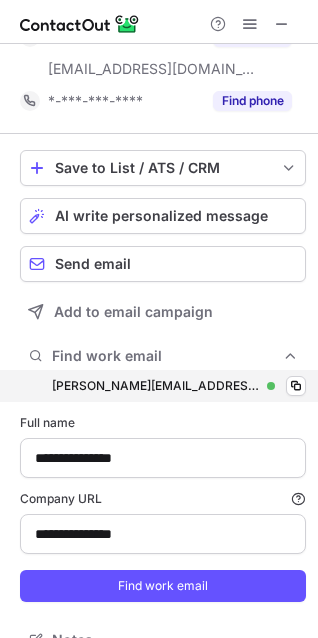 click on "s.profili@robertson.co.uk s.profili@robertson.co.uk Verified Copy" at bounding box center (163, 386) 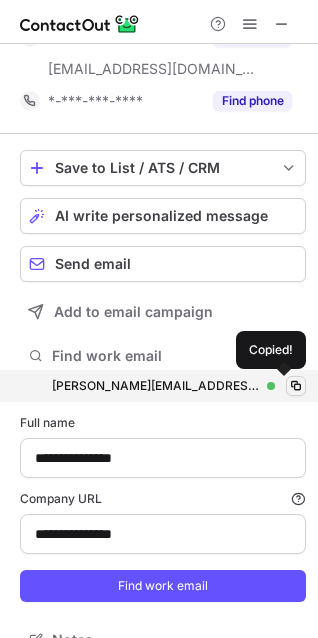 click at bounding box center [296, 386] 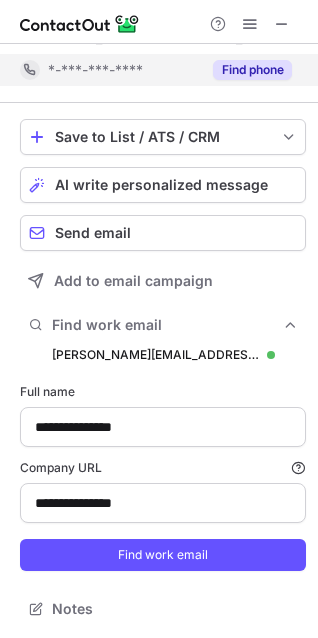 scroll, scrollTop: 117, scrollLeft: 0, axis: vertical 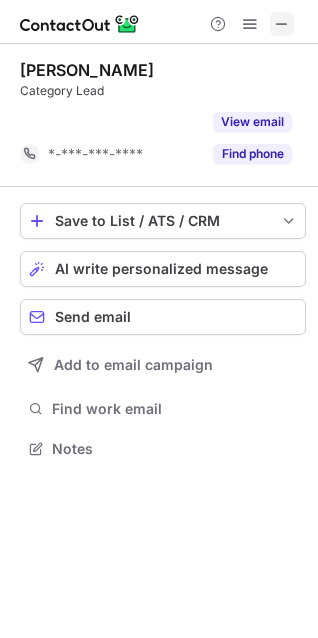 click at bounding box center (282, 24) 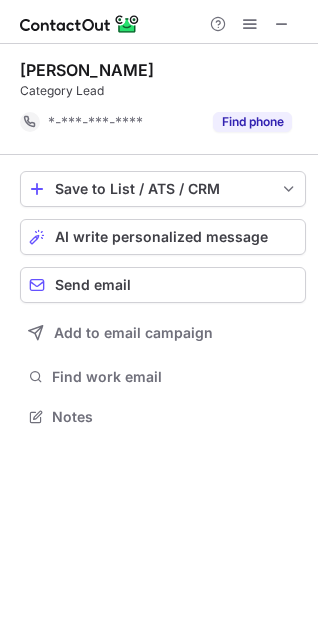 click at bounding box center [282, 24] 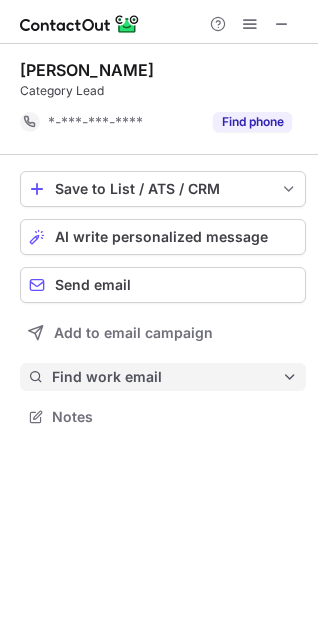 click on "Find work email" at bounding box center (167, 377) 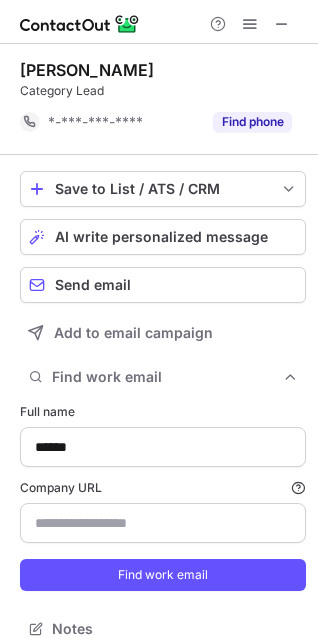type on "**********" 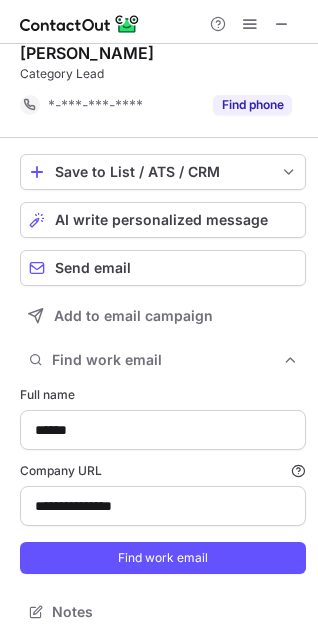 scroll, scrollTop: 21, scrollLeft: 0, axis: vertical 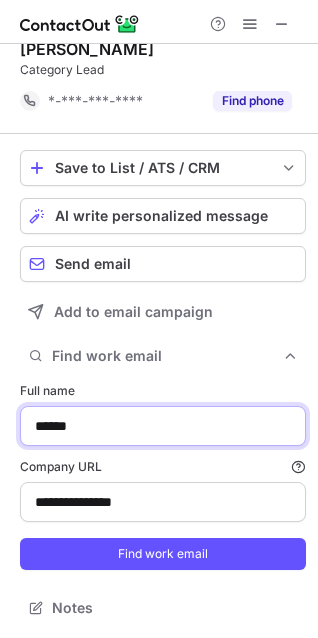drag, startPoint x: 140, startPoint y: 417, endPoint x: -119, endPoint y: 415, distance: 259.00772 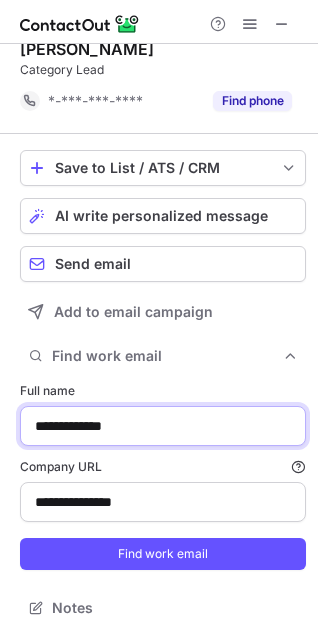 type on "**********" 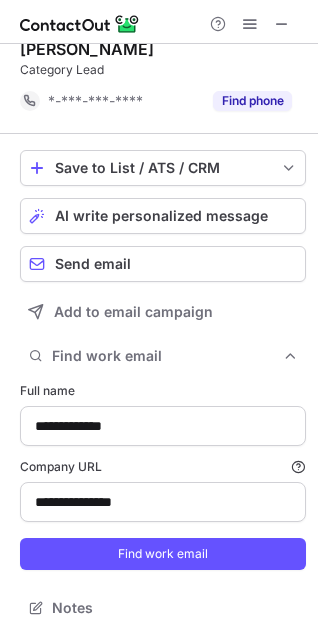type 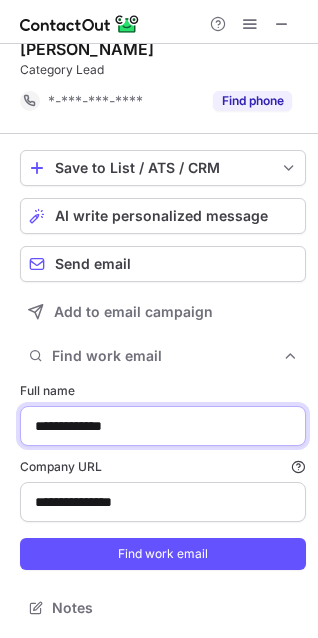 drag, startPoint x: 149, startPoint y: 427, endPoint x: -150, endPoint y: 391, distance: 301.15942 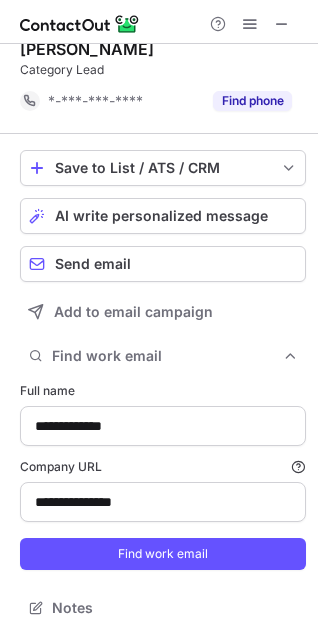 click on "**********" at bounding box center (163, 476) 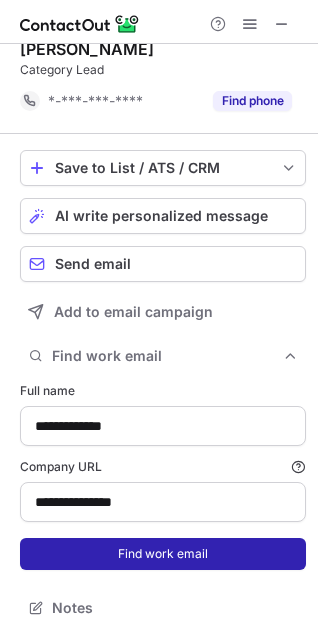 click on "Find work email" at bounding box center (163, 554) 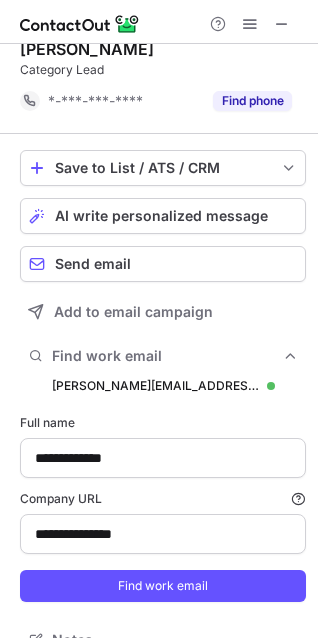 scroll, scrollTop: 10, scrollLeft: 10, axis: both 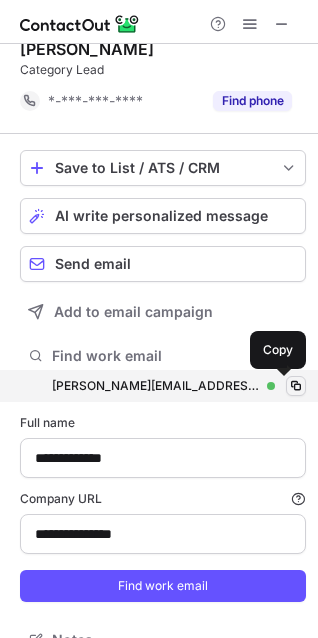 click at bounding box center [296, 386] 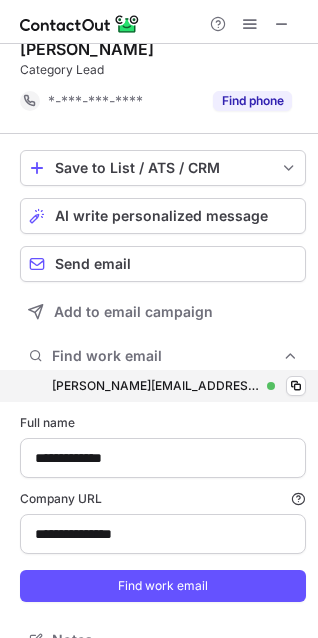 type 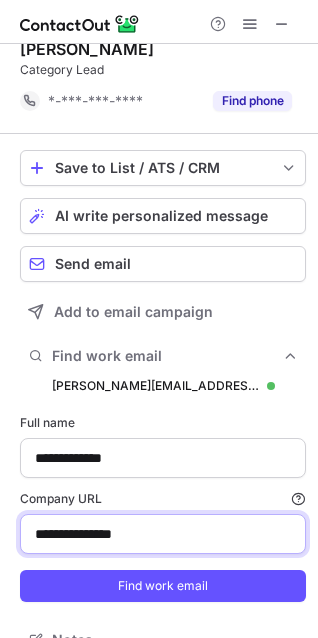 click on "**********" at bounding box center [163, 534] 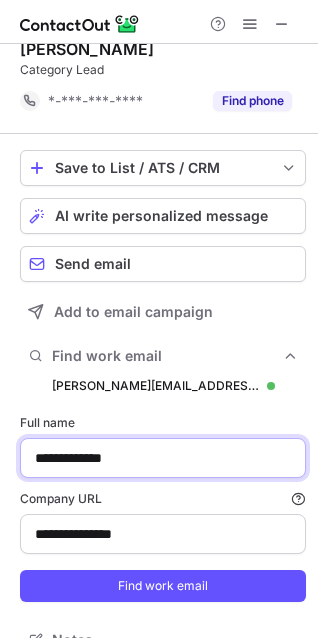 drag, startPoint x: 168, startPoint y: 469, endPoint x: -41, endPoint y: 460, distance: 209.1937 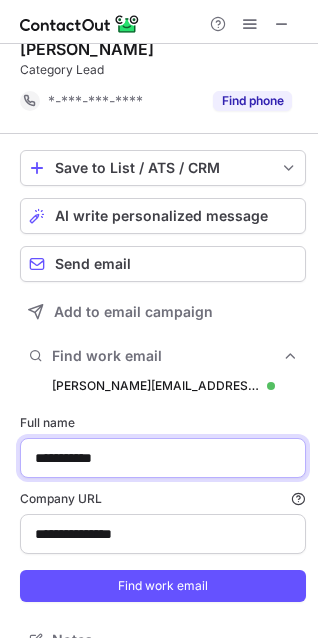 scroll, scrollTop: 53, scrollLeft: 0, axis: vertical 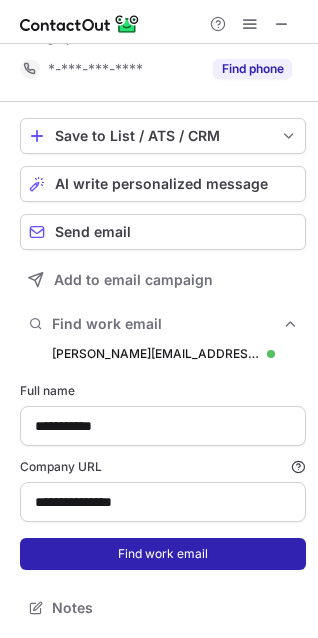 click on "Find work email" at bounding box center [163, 554] 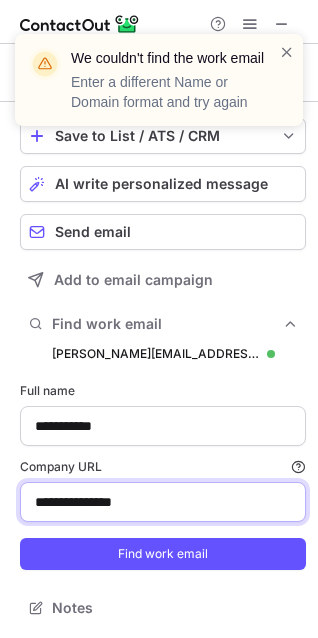 drag, startPoint x: 33, startPoint y: 501, endPoint x: 259, endPoint y: 505, distance: 226.0354 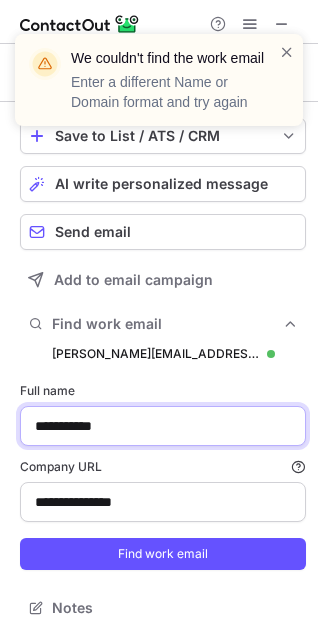 drag, startPoint x: 141, startPoint y: 431, endPoint x: -24, endPoint y: 431, distance: 165 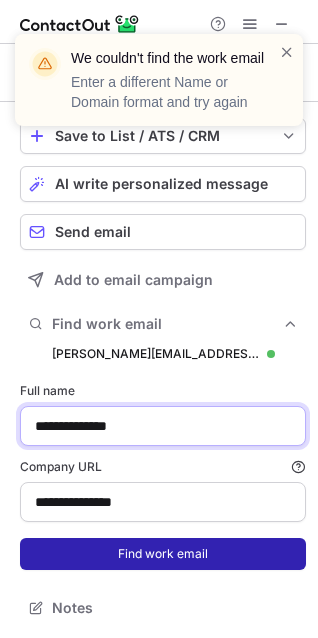 type on "**********" 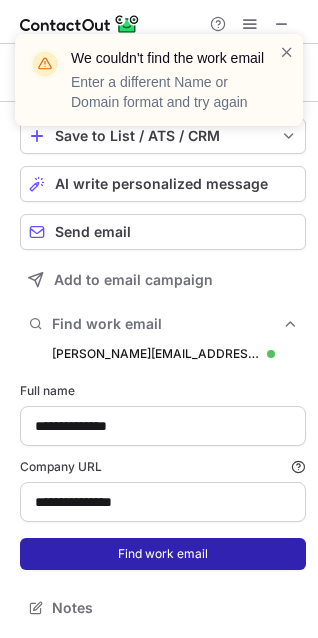 click on "**********" at bounding box center [163, 476] 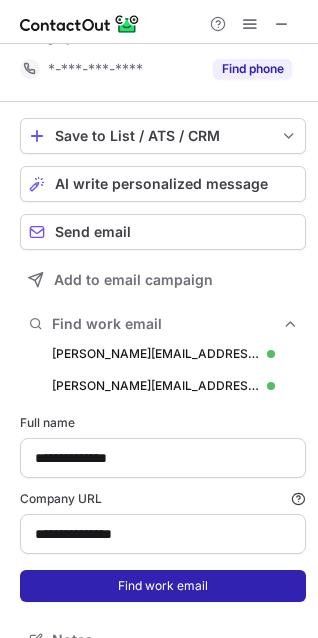 scroll, scrollTop: 10, scrollLeft: 10, axis: both 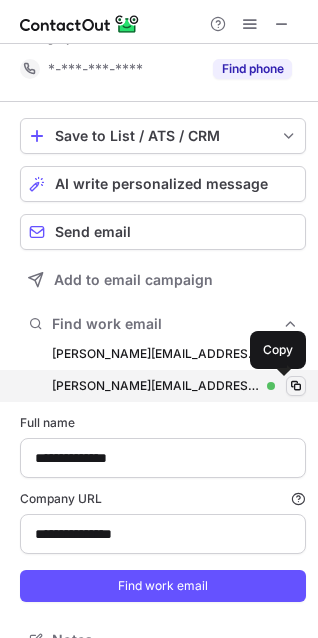 click at bounding box center [296, 386] 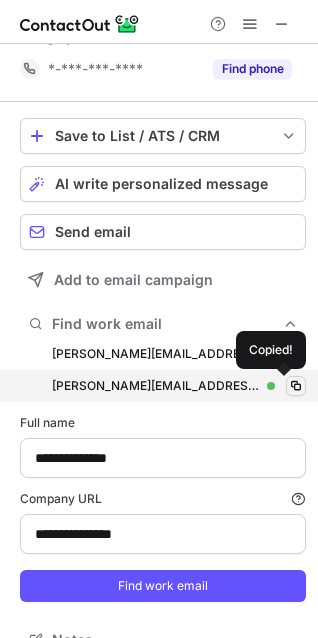 type 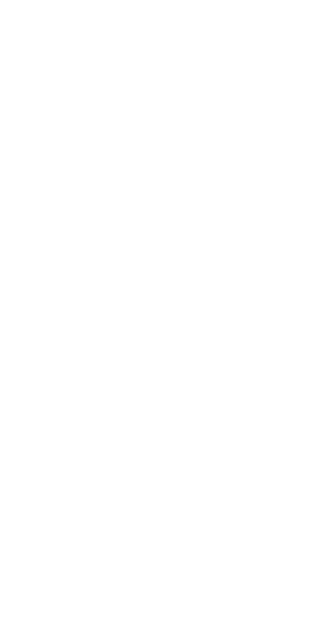 scroll, scrollTop: 0, scrollLeft: 0, axis: both 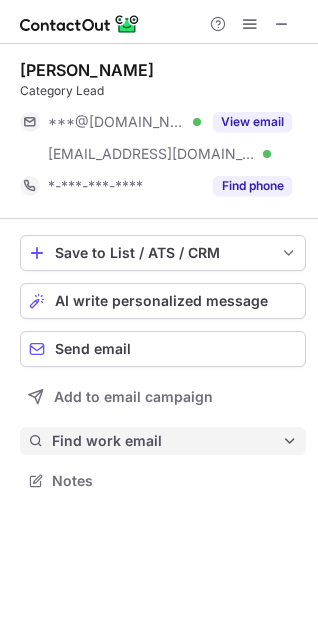 click on "Find work email" at bounding box center [167, 441] 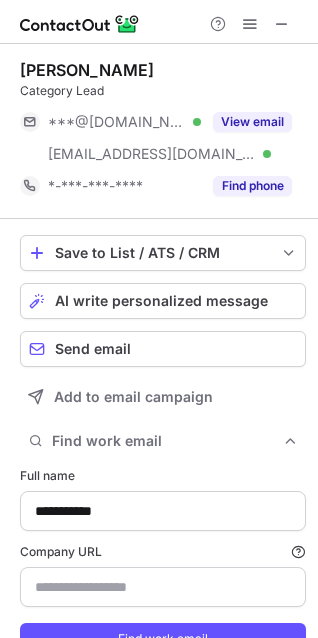scroll, scrollTop: 85, scrollLeft: 0, axis: vertical 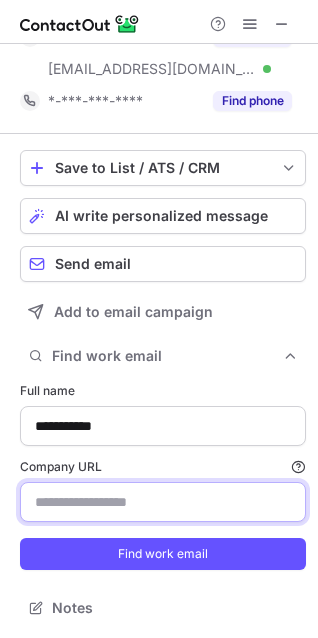 click on "Company URL Finding work email will consume 1 credit if a match is found." at bounding box center (163, 502) 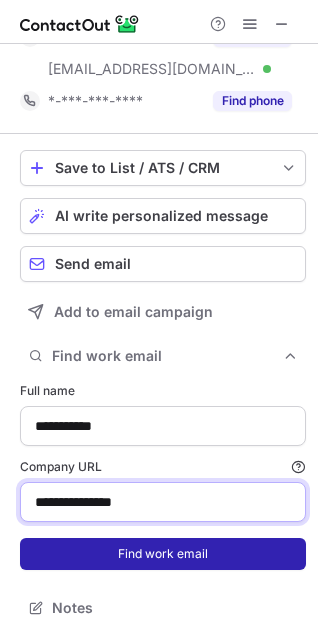 type on "**********" 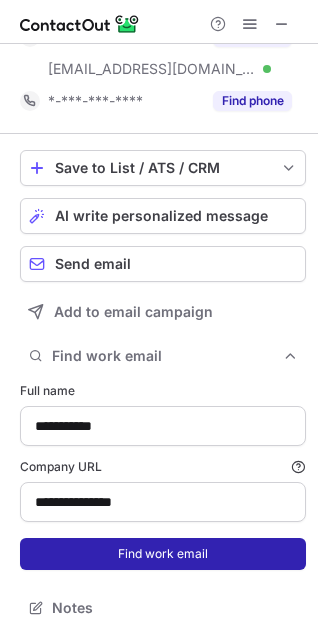 click on "Find work email" at bounding box center [163, 554] 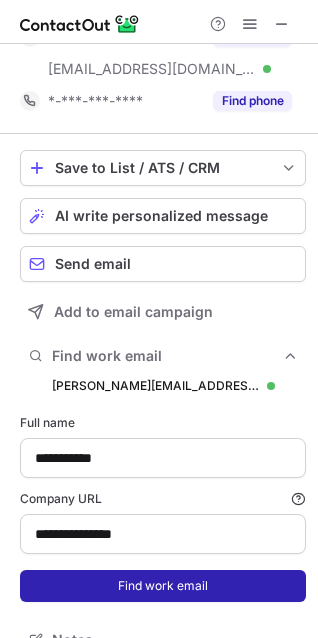 scroll, scrollTop: 10, scrollLeft: 10, axis: both 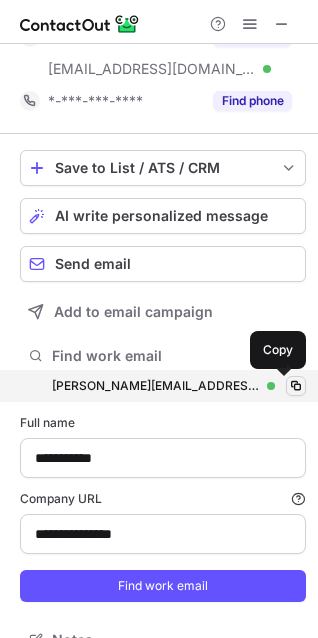 click at bounding box center (296, 386) 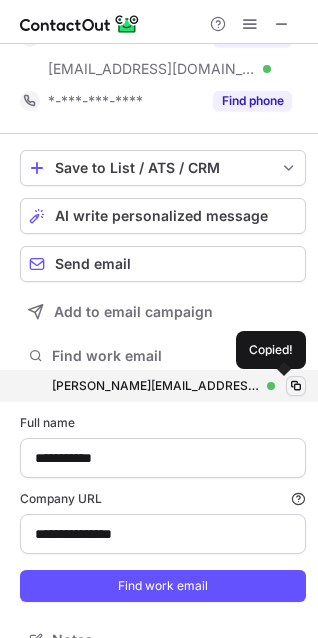 type 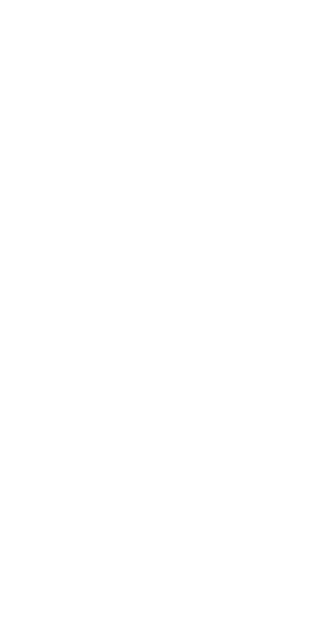 scroll, scrollTop: 0, scrollLeft: 0, axis: both 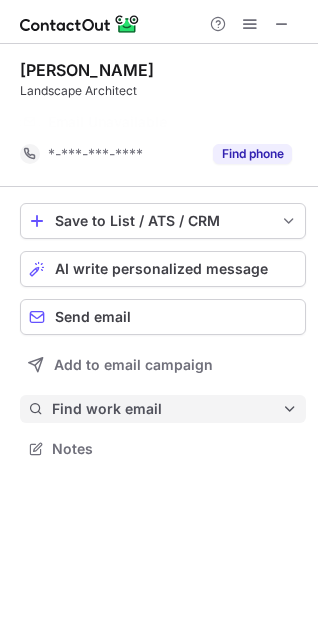 click on "Find work email" at bounding box center (163, 409) 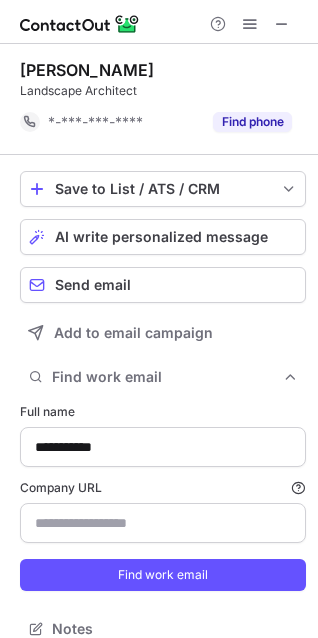 type on "**********" 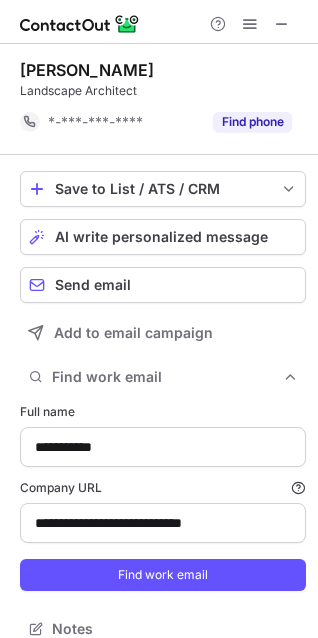 scroll, scrollTop: 21, scrollLeft: 0, axis: vertical 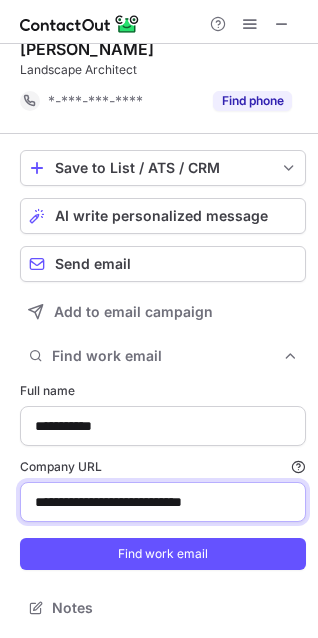 click on "**********" at bounding box center (163, 502) 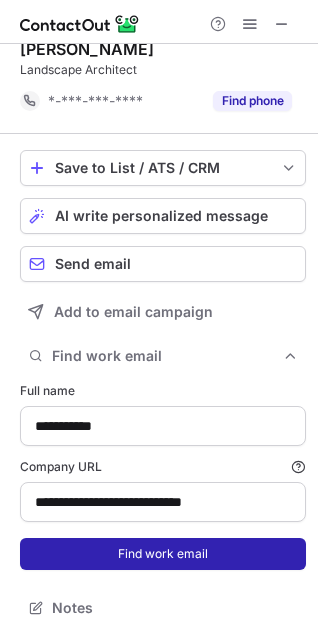 click on "Find work email" at bounding box center [163, 554] 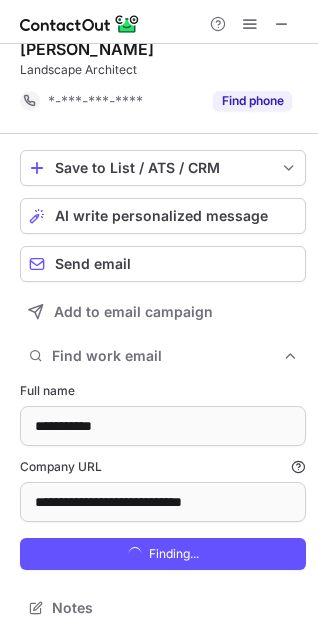 scroll, scrollTop: 10, scrollLeft: 10, axis: both 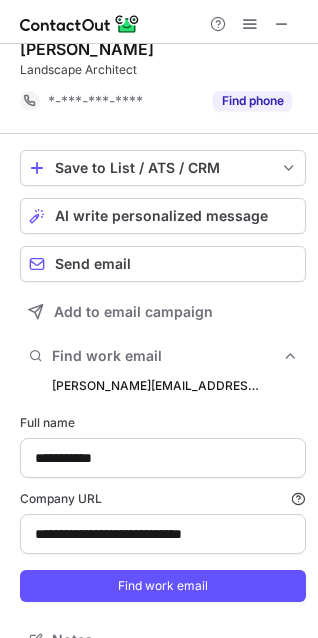 click on "**********" at bounding box center [159, 346] 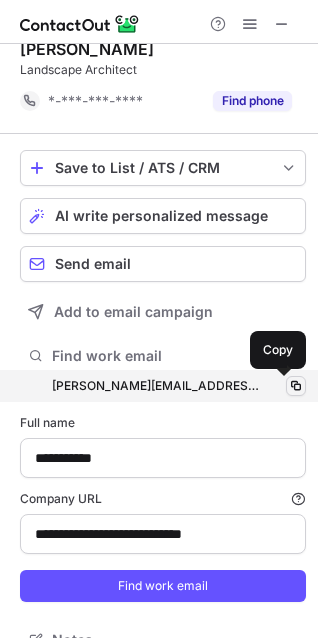 click at bounding box center (296, 386) 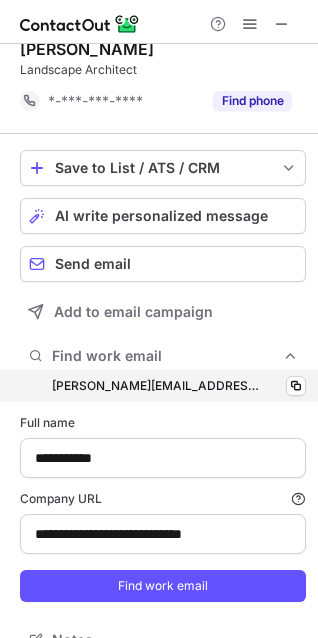 type 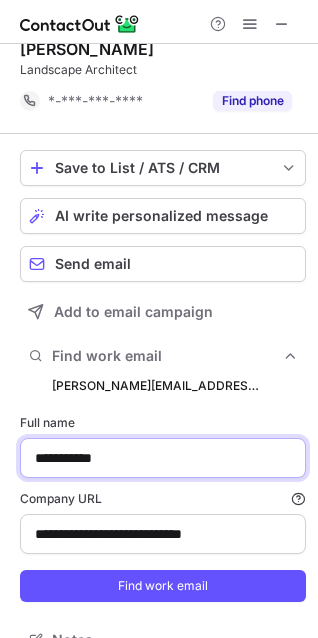 drag, startPoint x: 125, startPoint y: 462, endPoint x: 21, endPoint y: 472, distance: 104.47966 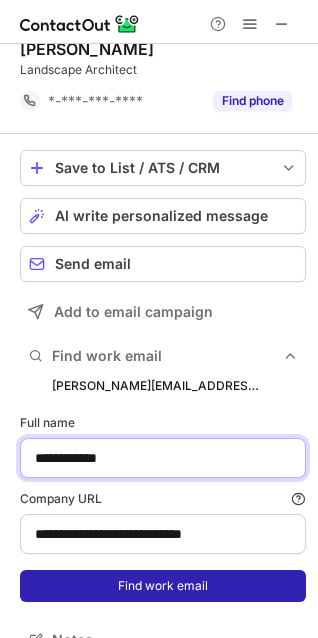 type on "**********" 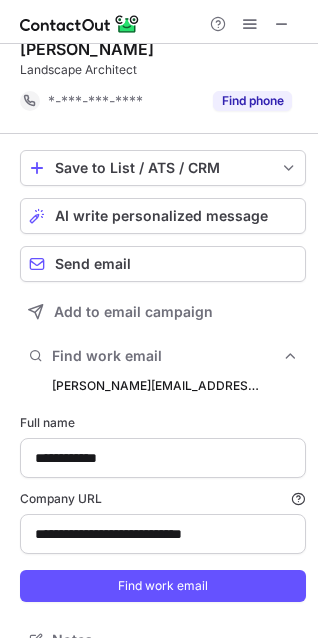 click on "**********" at bounding box center [163, 508] 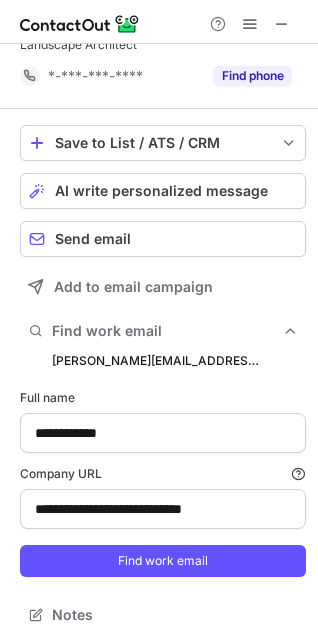 scroll, scrollTop: 53, scrollLeft: 0, axis: vertical 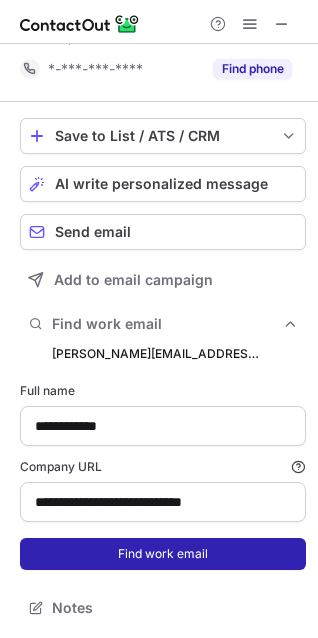 click on "Find work email" at bounding box center [163, 554] 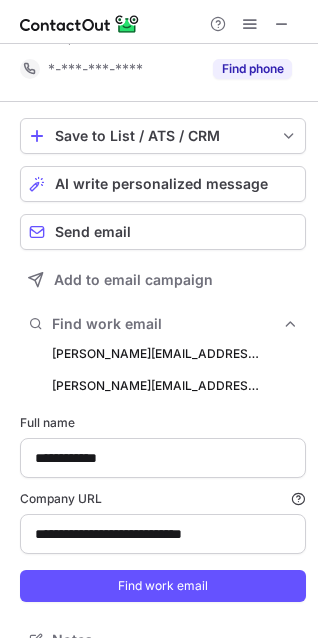 scroll, scrollTop: 10, scrollLeft: 10, axis: both 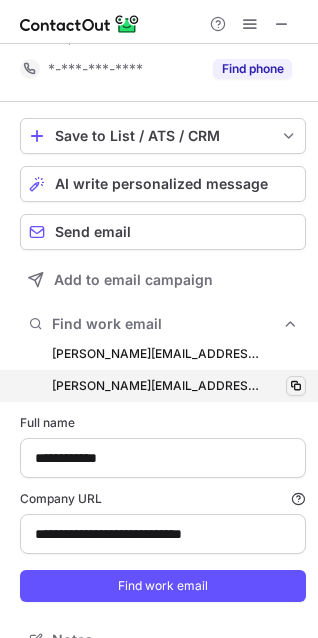 click at bounding box center [296, 386] 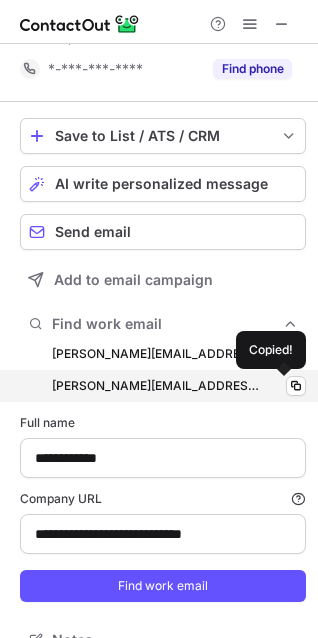 type 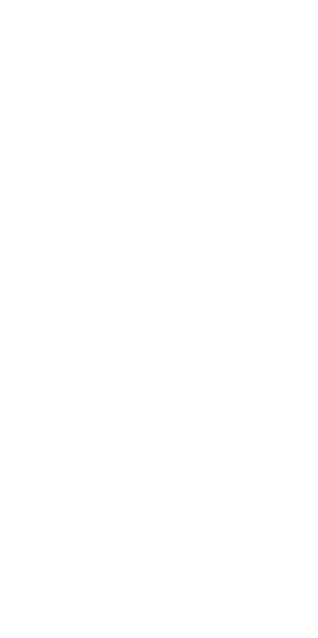 scroll, scrollTop: 0, scrollLeft: 0, axis: both 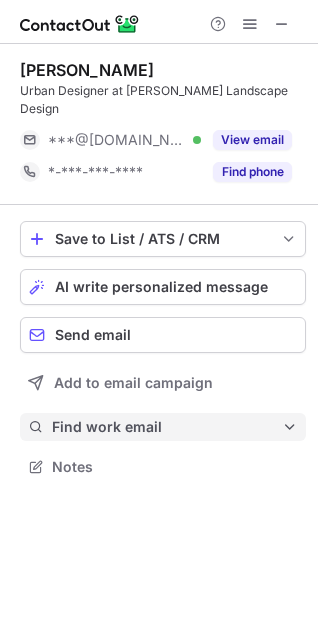 click on "Find work email" at bounding box center (167, 427) 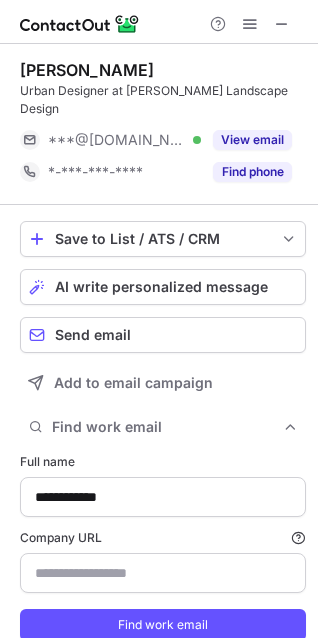 scroll, scrollTop: 53, scrollLeft: 0, axis: vertical 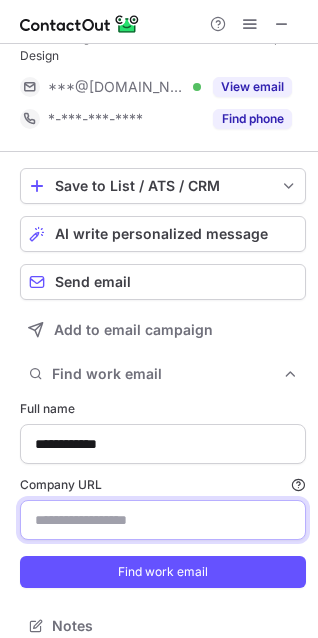 click on "Company URL Finding work email will consume 1 credit if a match is found." at bounding box center [163, 520] 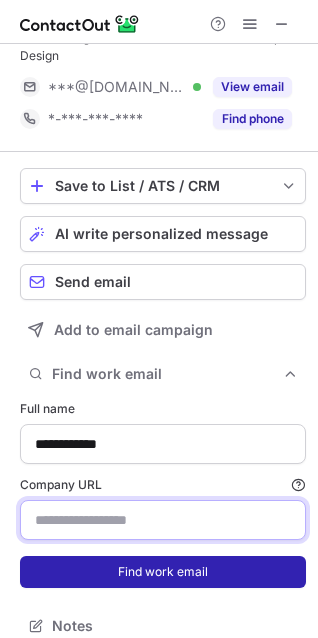 paste on "**********" 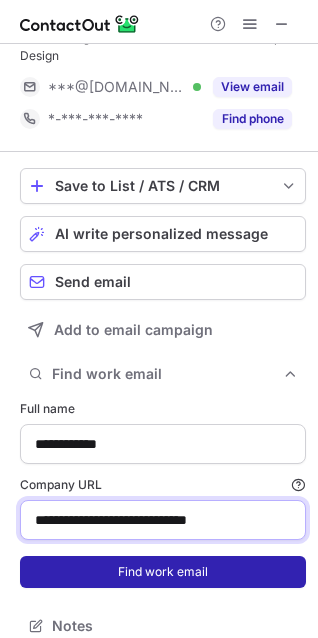 type on "**********" 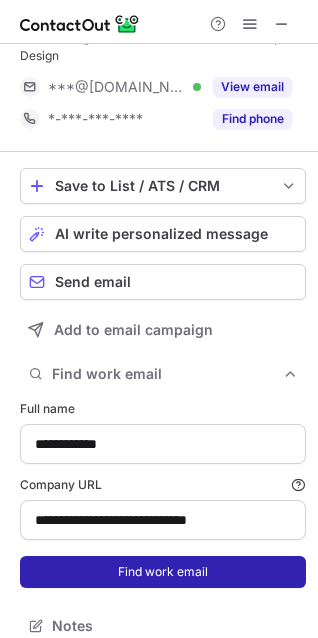 click on "Find work email" at bounding box center [163, 572] 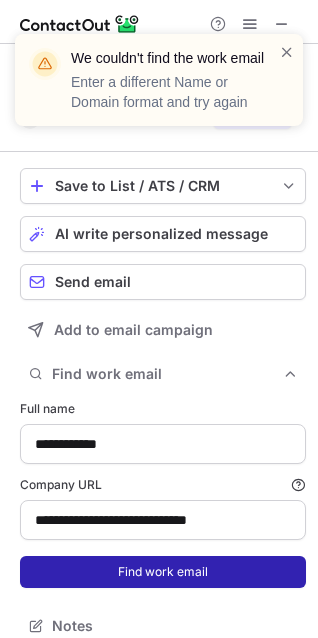 click on "Find work email" at bounding box center [163, 572] 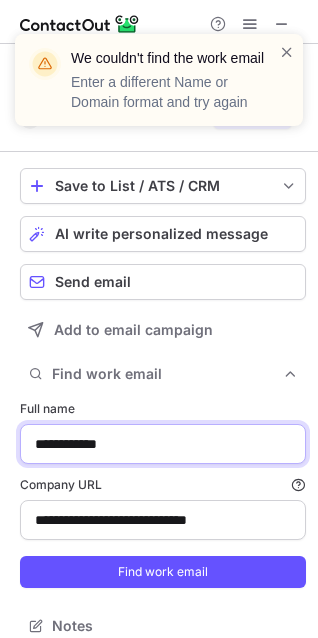 drag, startPoint x: 143, startPoint y: 413, endPoint x: 31, endPoint y: 421, distance: 112.28535 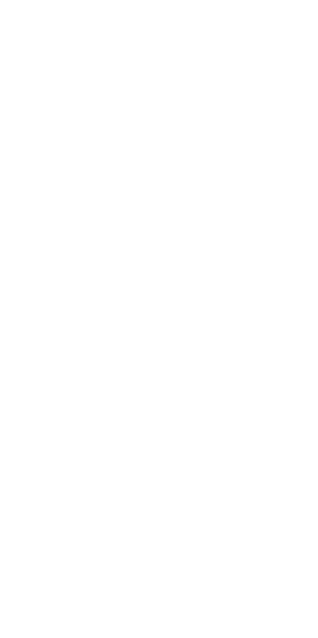 scroll, scrollTop: 0, scrollLeft: 0, axis: both 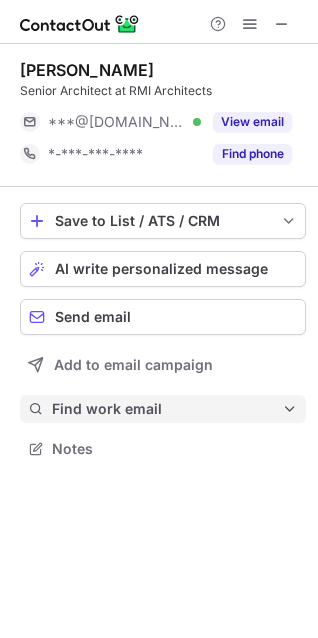 click on "Find work email" at bounding box center (167, 409) 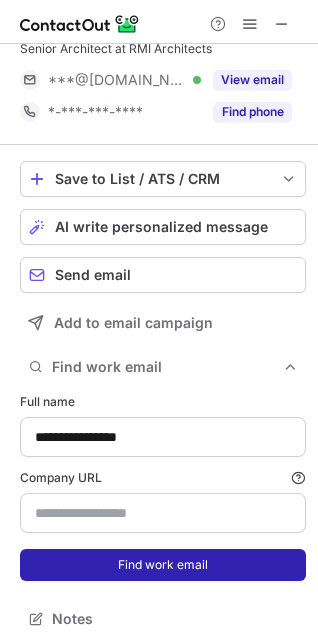 scroll, scrollTop: 53, scrollLeft: 0, axis: vertical 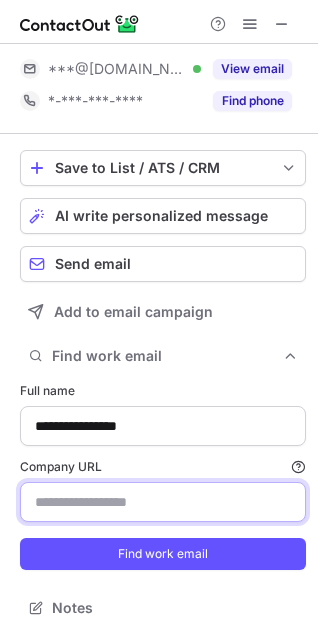 click on "Company URL Finding work email will consume 1 credit if a match is found." at bounding box center (163, 502) 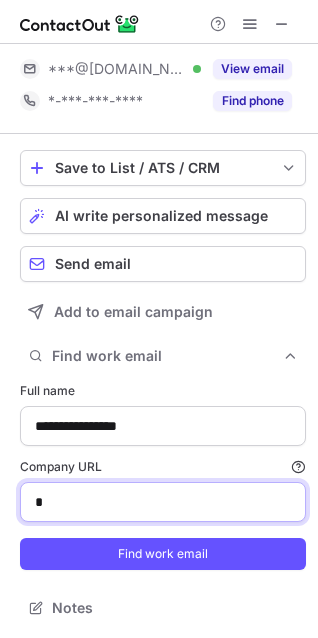 type on "*" 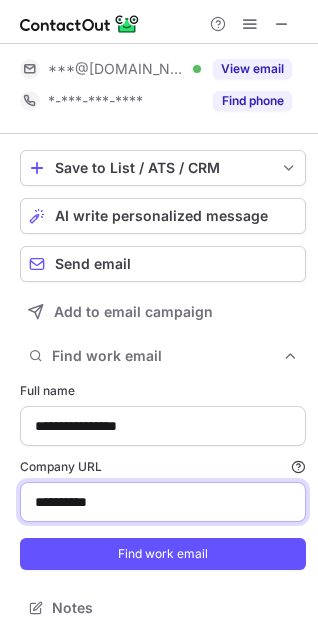 type on "**********" 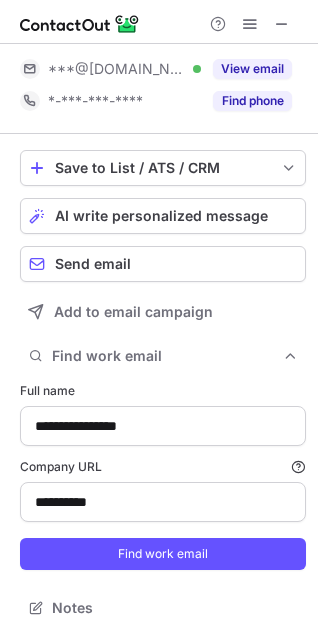 type 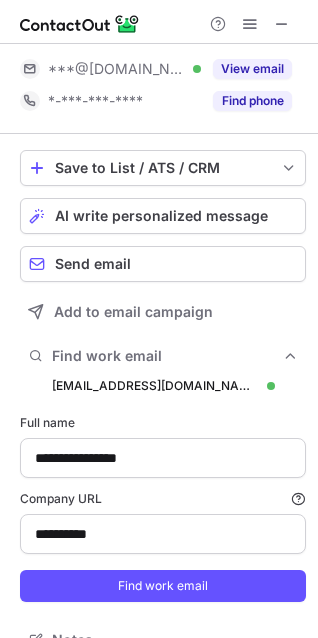 scroll, scrollTop: 10, scrollLeft: 10, axis: both 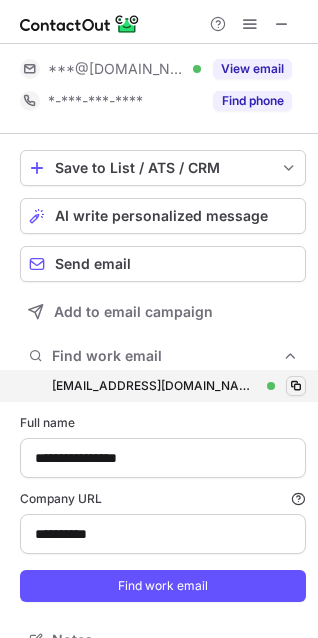 drag, startPoint x: 295, startPoint y: 386, endPoint x: 276, endPoint y: 393, distance: 20.248457 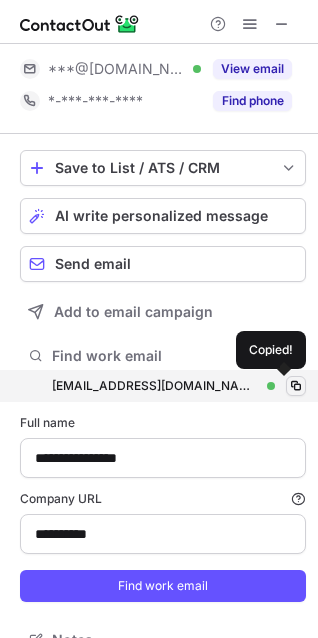 click at bounding box center (296, 386) 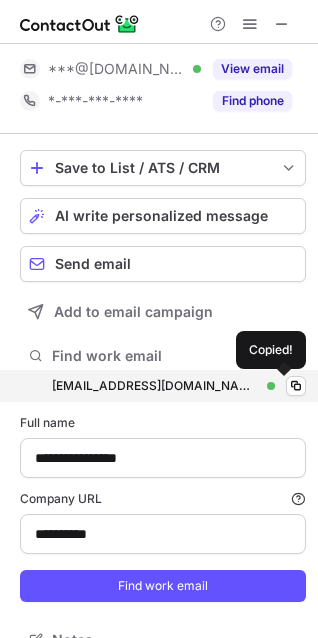 type 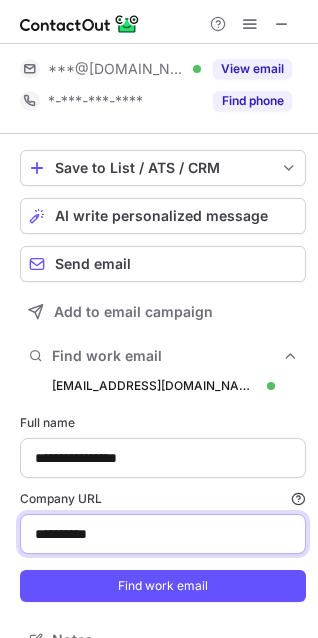 drag, startPoint x: 20, startPoint y: 542, endPoint x: 154, endPoint y: 542, distance: 134 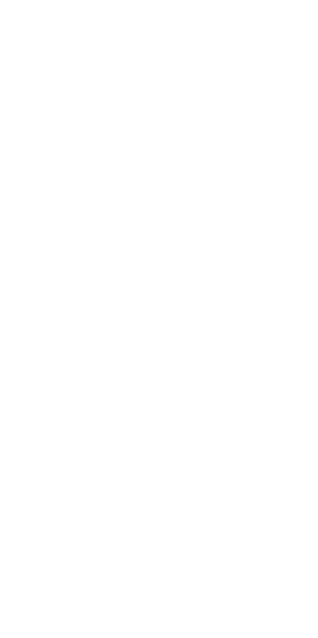 scroll, scrollTop: 0, scrollLeft: 0, axis: both 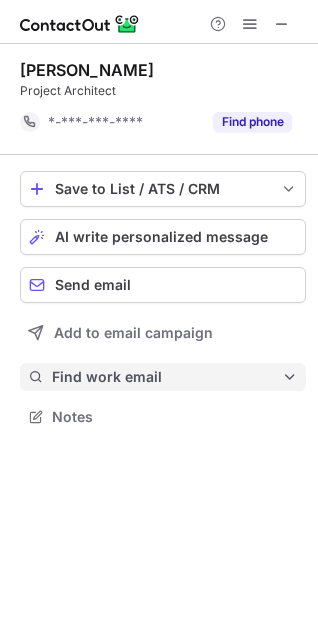click on "Find work email" at bounding box center (167, 377) 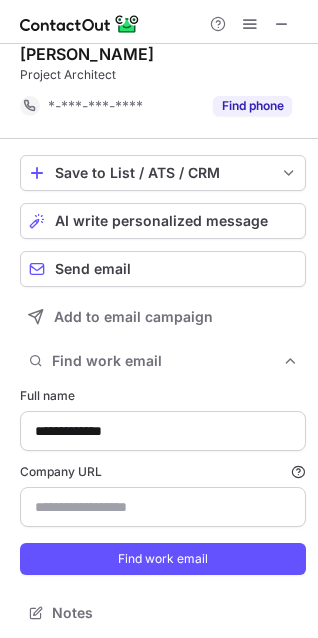 scroll, scrollTop: 21, scrollLeft: 0, axis: vertical 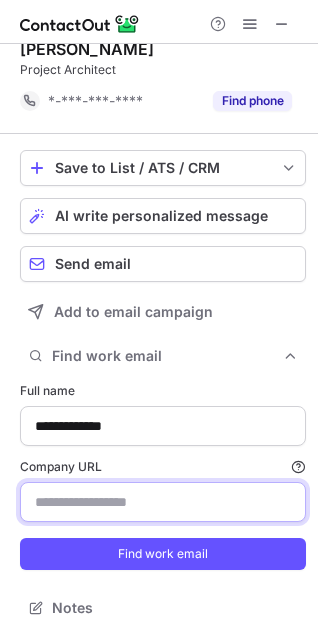 click on "Company URL Finding work email will consume 1 credit if a match is found." at bounding box center (163, 502) 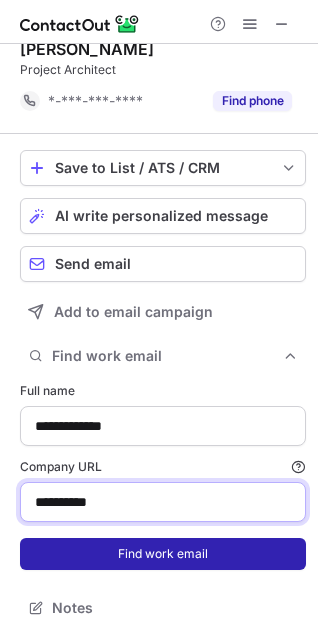type on "**********" 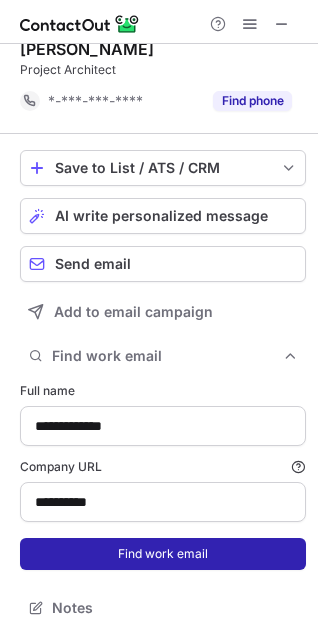 click on "Find work email" at bounding box center [163, 554] 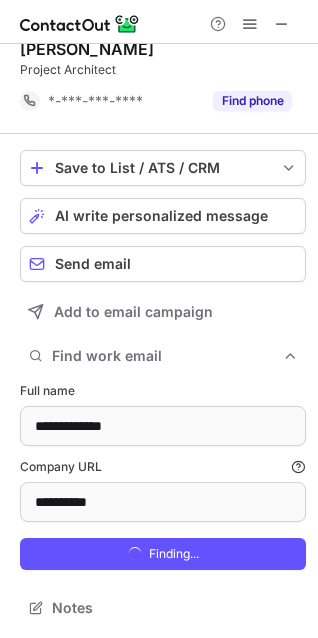 scroll, scrollTop: 10, scrollLeft: 10, axis: both 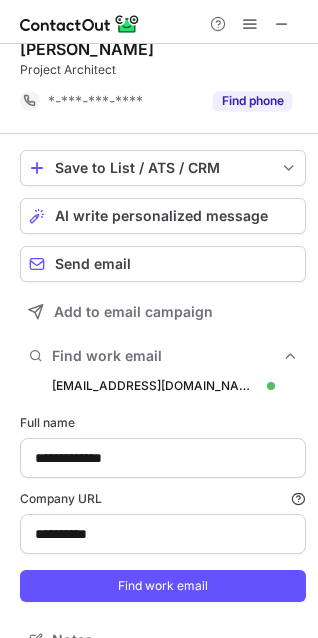 click on "**********" at bounding box center (159, 319) 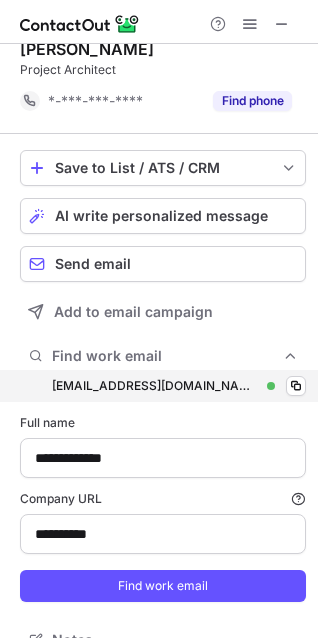 click on "nwhite@rmi.uk.com nwhite@rmi.uk.com Verified Copy" at bounding box center (163, 386) 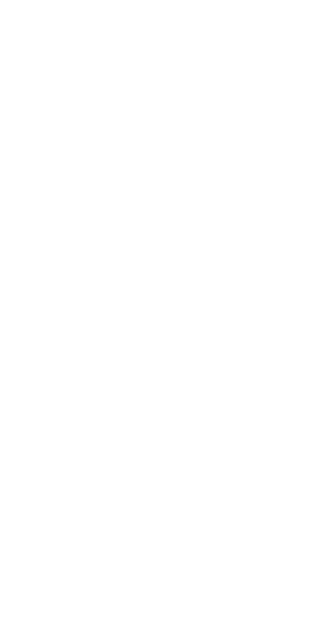 scroll, scrollTop: 0, scrollLeft: 0, axis: both 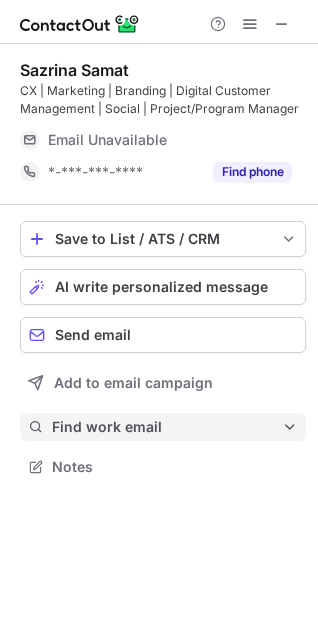 click on "Find work email" at bounding box center [167, 427] 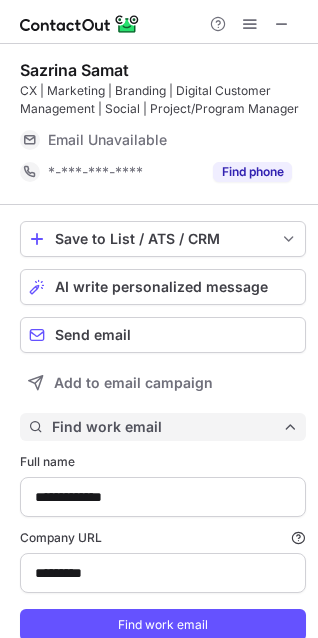 type on "*********" 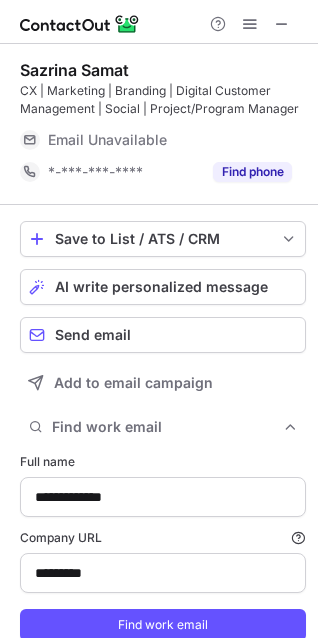 scroll, scrollTop: 71, scrollLeft: 0, axis: vertical 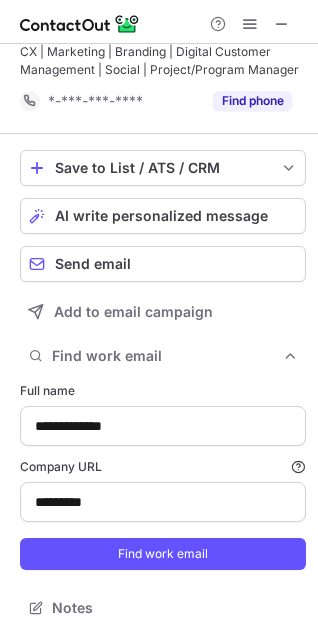 click on "Find work email" at bounding box center (163, 554) 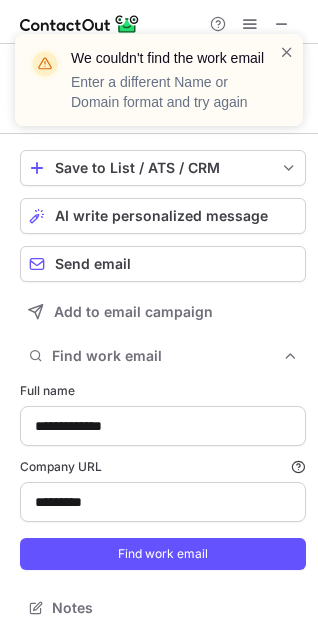 click on "Find work email" at bounding box center [163, 554] 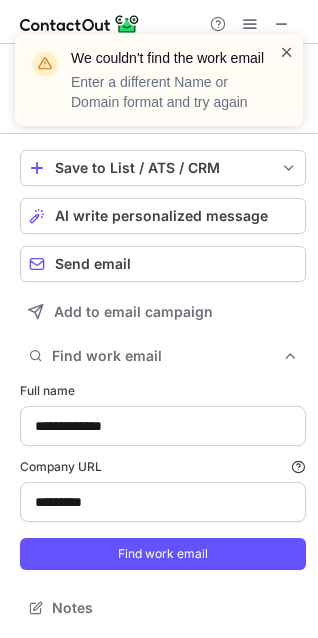 click at bounding box center [287, 52] 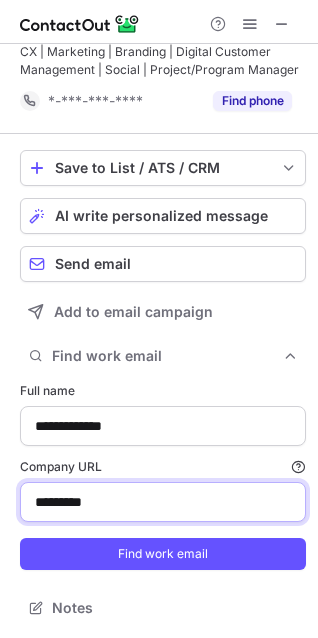drag, startPoint x: 122, startPoint y: 492, endPoint x: -34, endPoint y: 475, distance: 156.92355 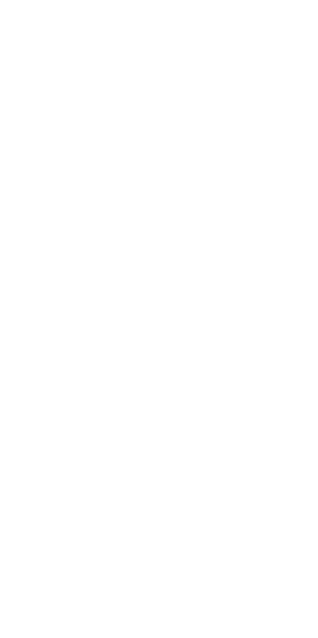 scroll, scrollTop: 0, scrollLeft: 0, axis: both 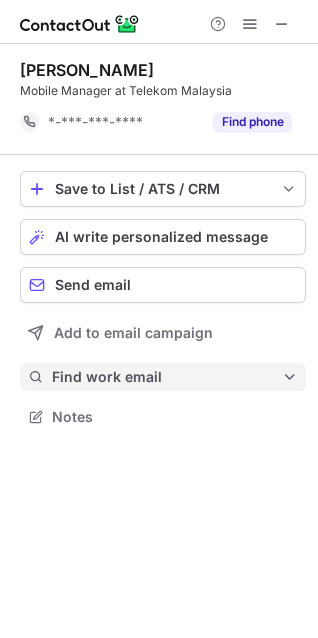 click on "Find work email" at bounding box center [167, 377] 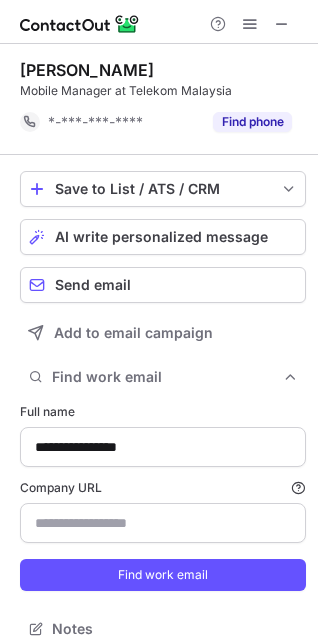 scroll, scrollTop: 21, scrollLeft: 0, axis: vertical 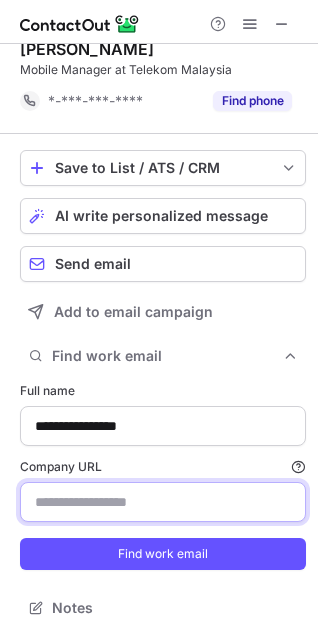 click on "Company URL Finding work email will consume 1 credit if a match is found." at bounding box center [163, 502] 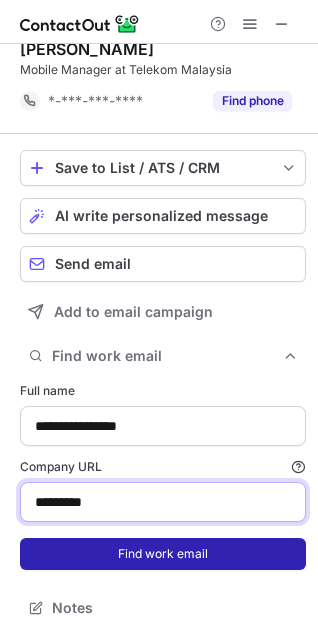 type on "*********" 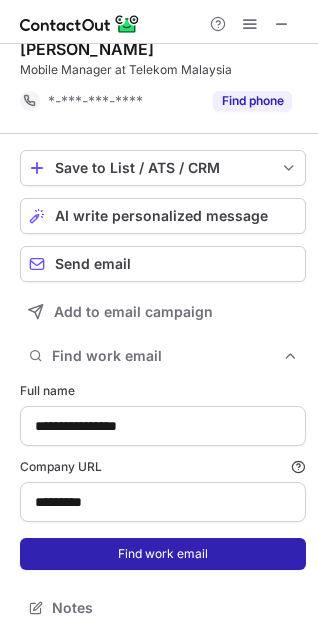 click on "Find work email" at bounding box center (163, 554) 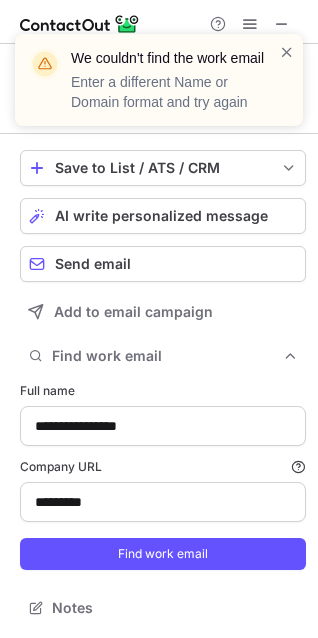 click on "We couldn't find the work email Enter a different Name or Domain format and try again" at bounding box center [159, 88] 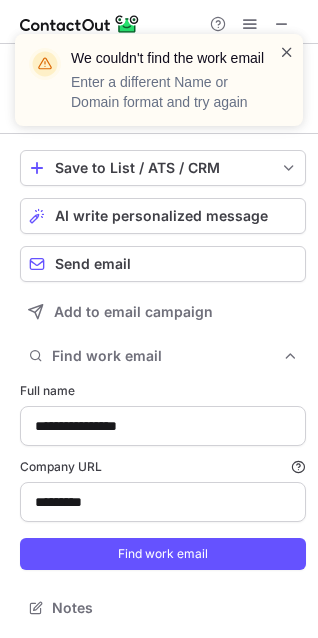 click at bounding box center [287, 52] 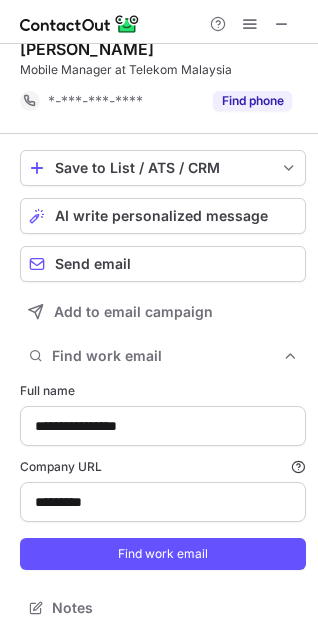 click on "We couldn't find the work email Enter a different Name or Domain format and try again" at bounding box center (159, 34) 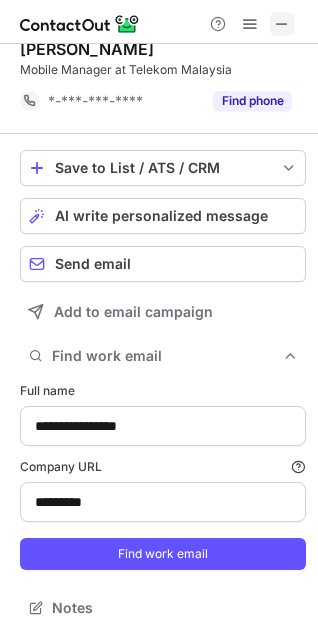 click at bounding box center [282, 24] 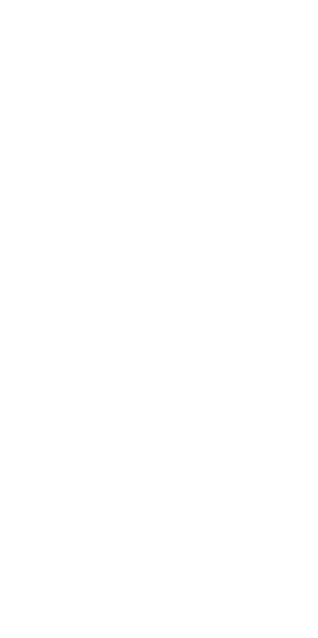 scroll, scrollTop: 0, scrollLeft: 0, axis: both 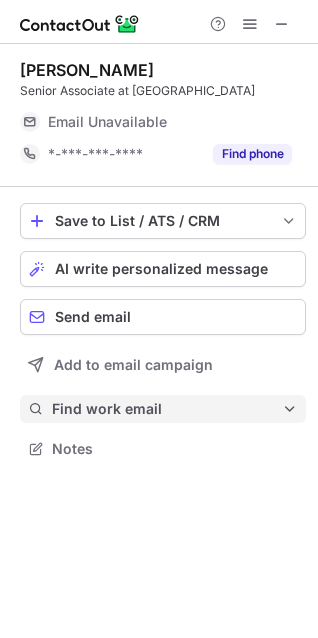 click on "Find work email" at bounding box center [167, 409] 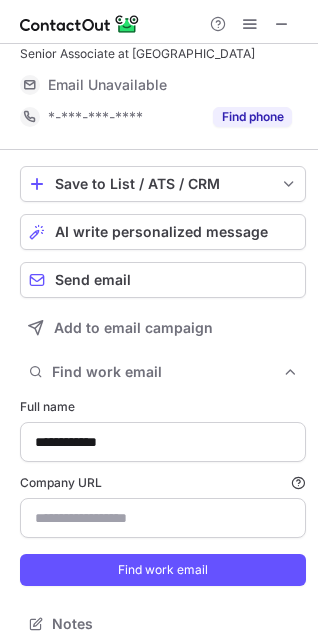 scroll, scrollTop: 53, scrollLeft: 0, axis: vertical 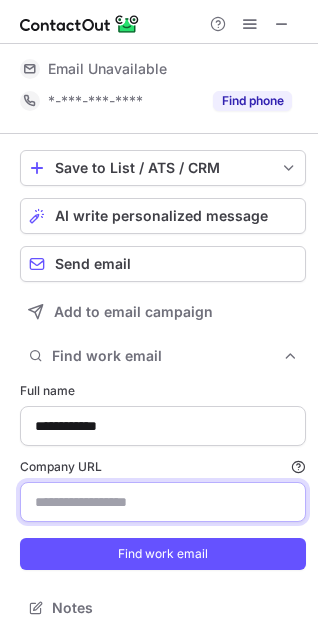 click on "Company URL Finding work email will consume 1 credit if a match is found." at bounding box center [163, 502] 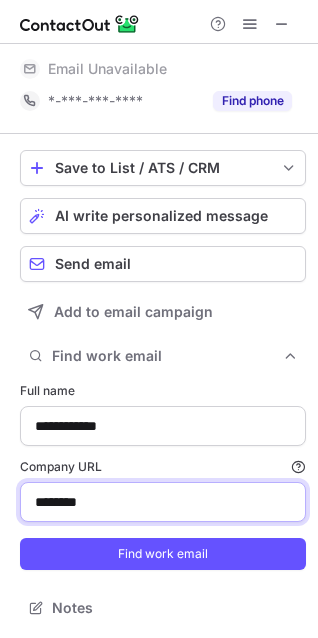 type on "********" 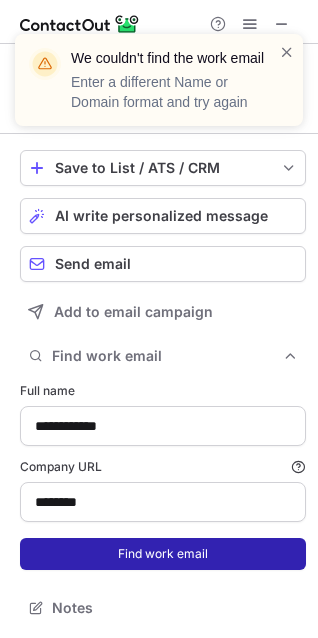 scroll, scrollTop: 615, scrollLeft: 304, axis: both 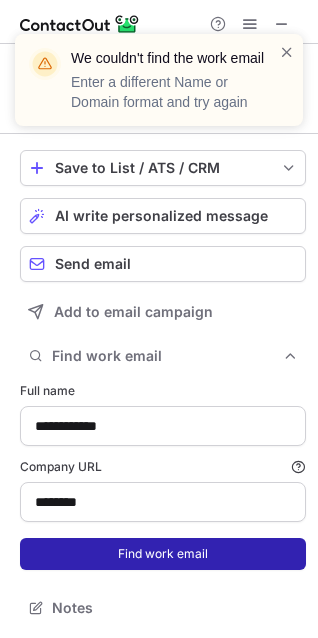 click on "Find work email" at bounding box center [163, 554] 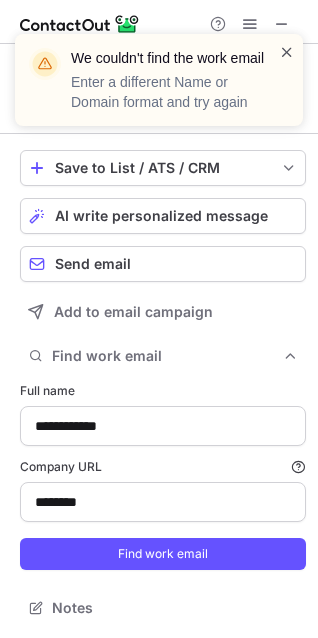 click at bounding box center [287, 52] 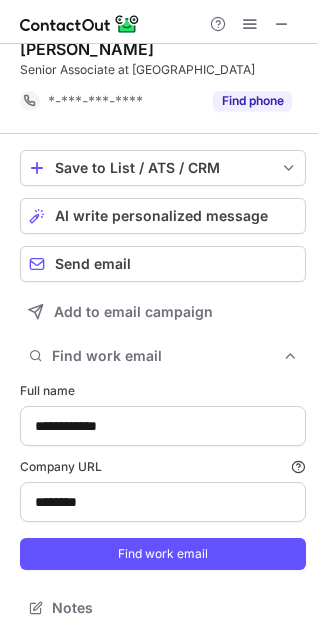 click on "We couldn't find the work email Enter a different Name or Domain format and try again" at bounding box center (159, 88) 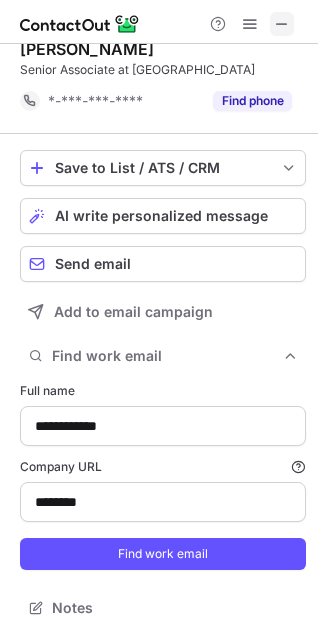 click at bounding box center (282, 24) 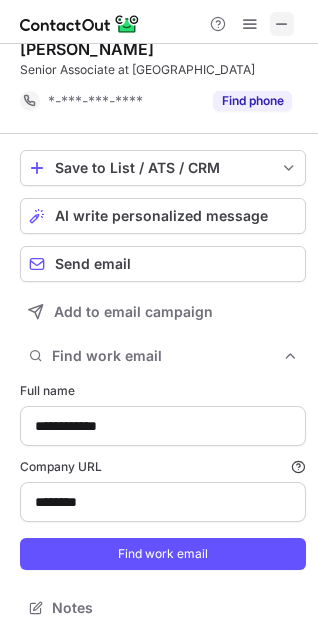 type 